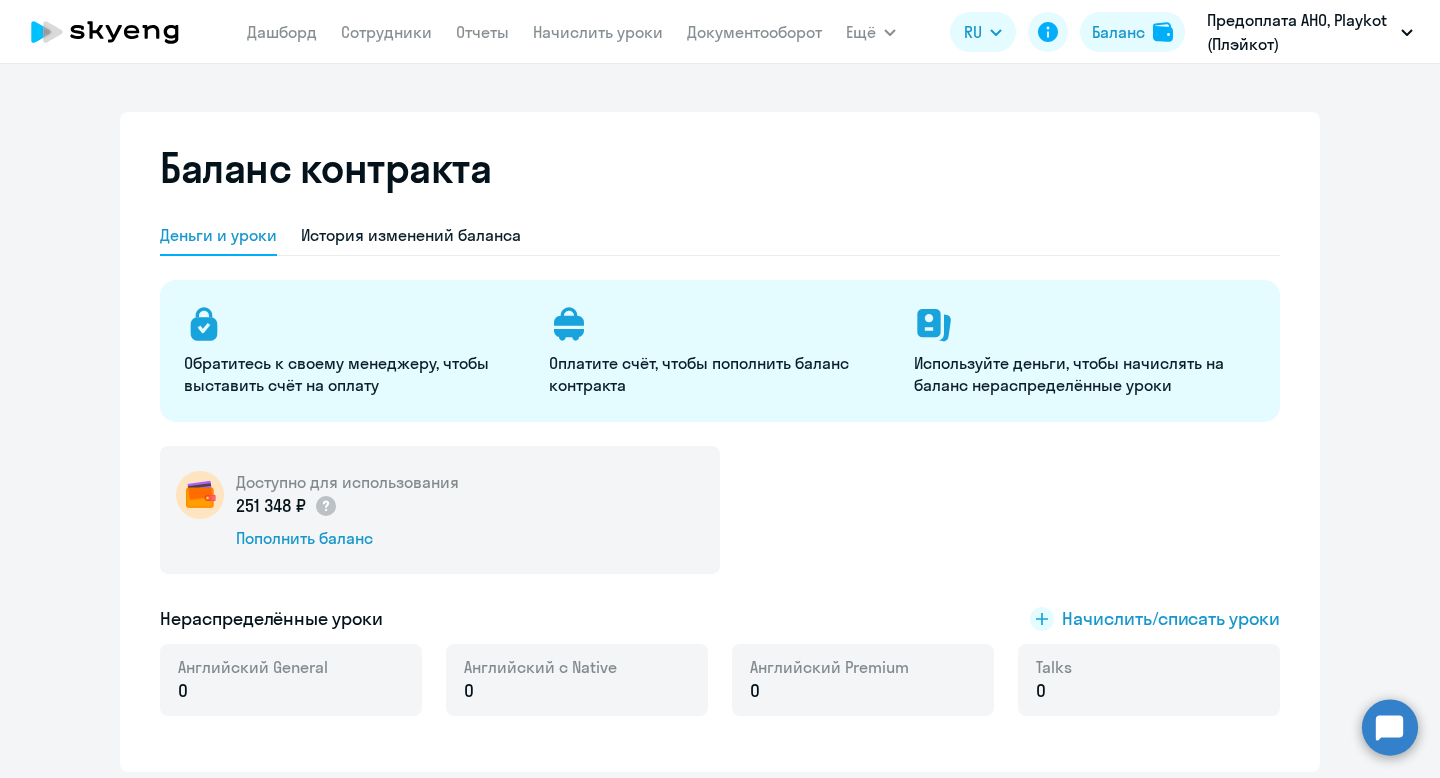 select on "english_adult_not_native_speaker" 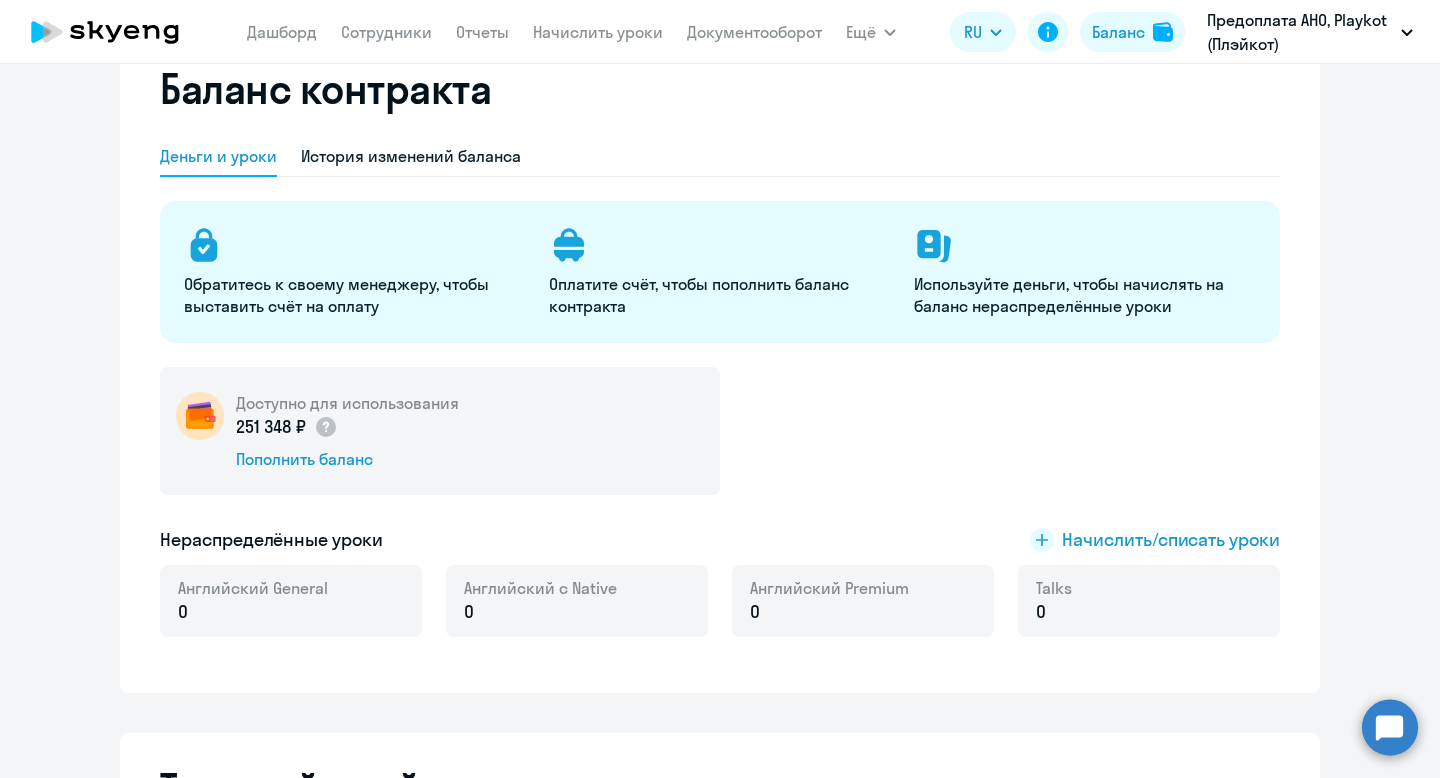 scroll, scrollTop: 155, scrollLeft: 0, axis: vertical 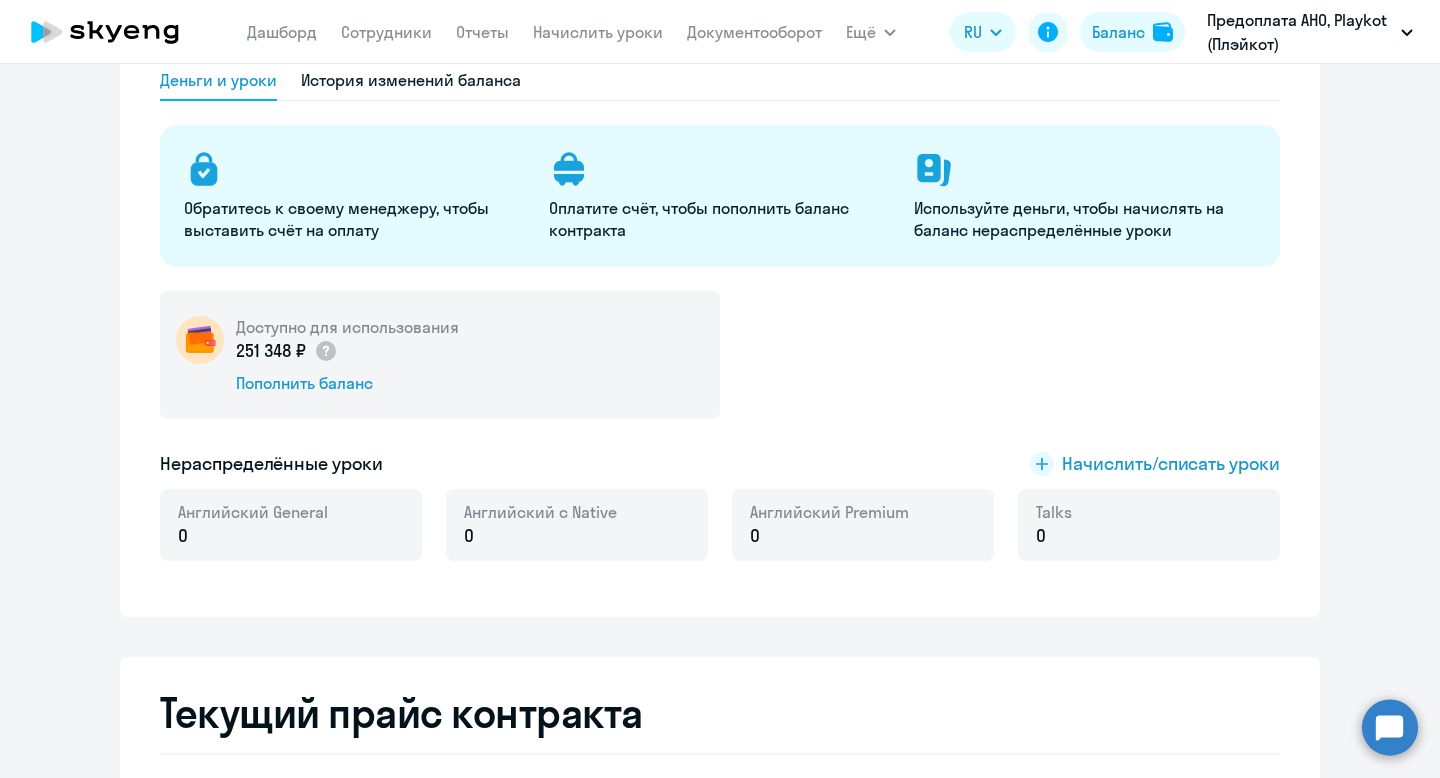 click on "0" 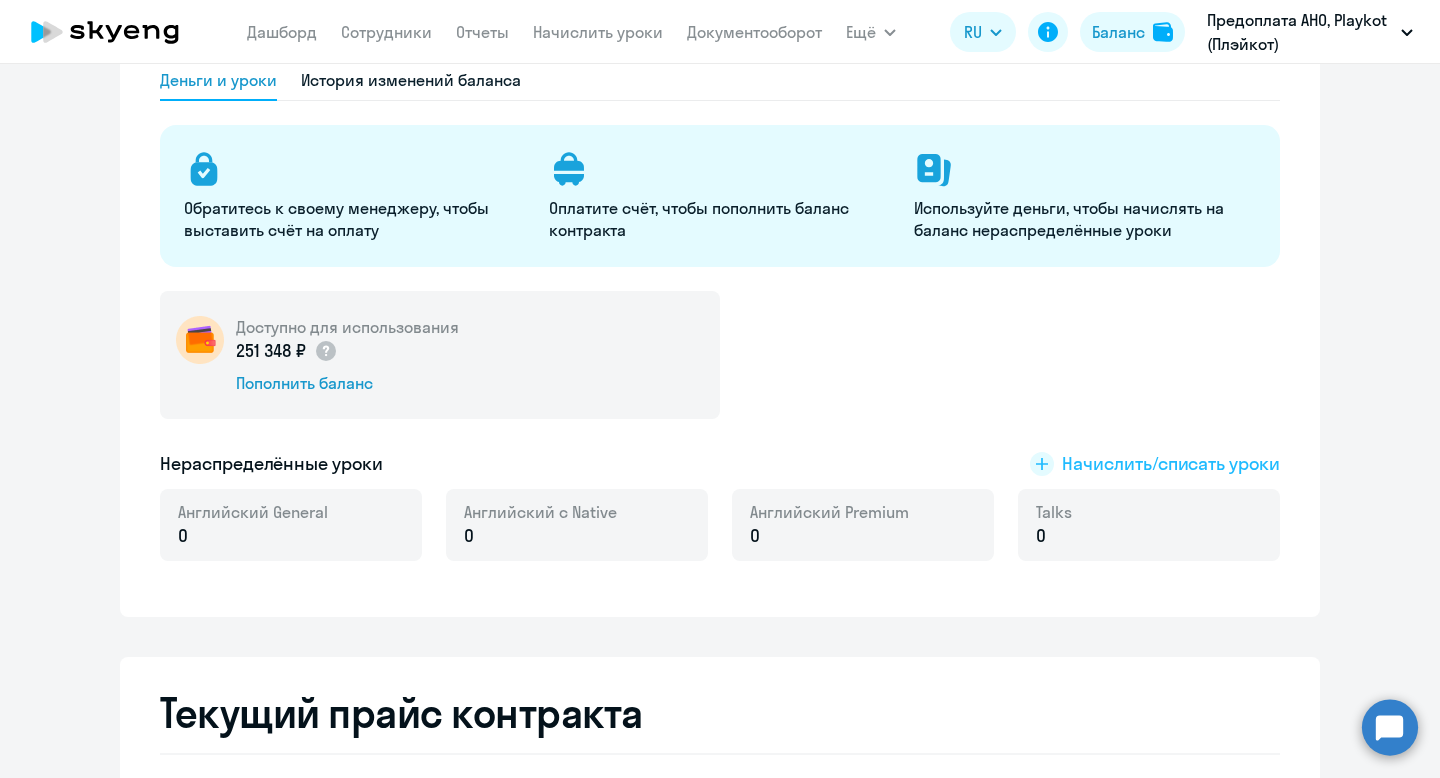 click on "Начислить/списать уроки" 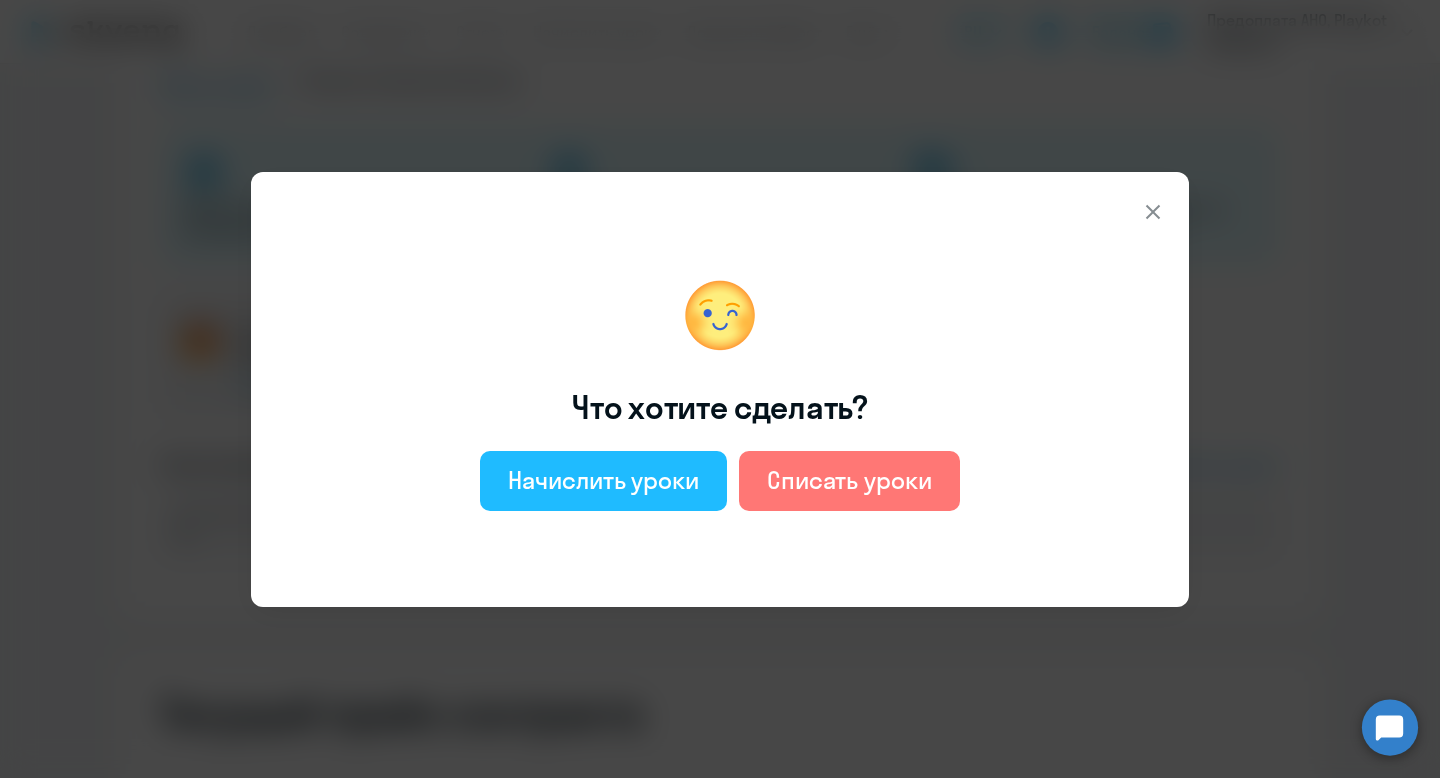 click on "Начислить уроки" at bounding box center [603, 480] 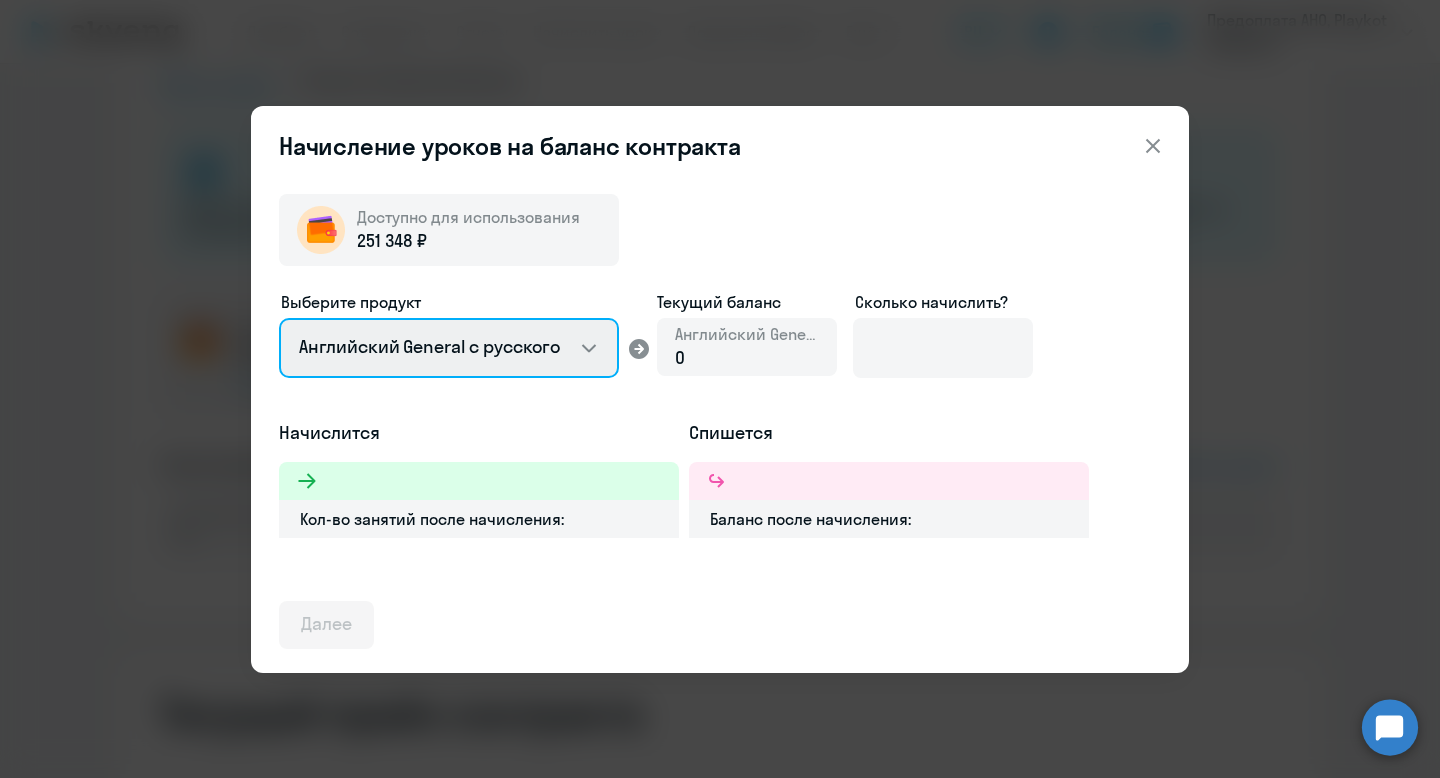 click on "Английский General с русскоговорящим преподавателем   Английский General с англоговорящим преподавателем   Премиум английский с русскоговорящим преподавателем   Talks 15 минутные разговоры на английском" at bounding box center [449, 348] 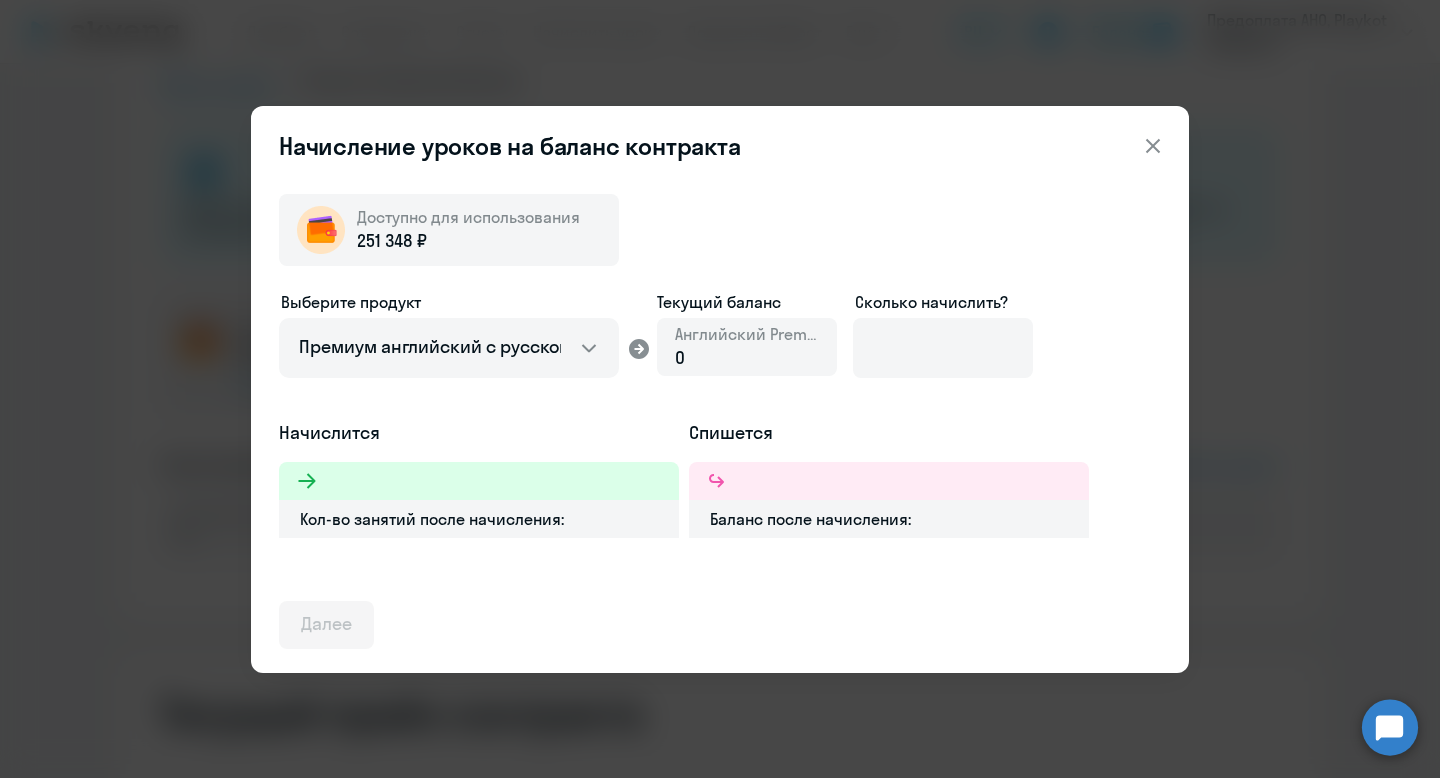 click on "0" at bounding box center (747, 358) 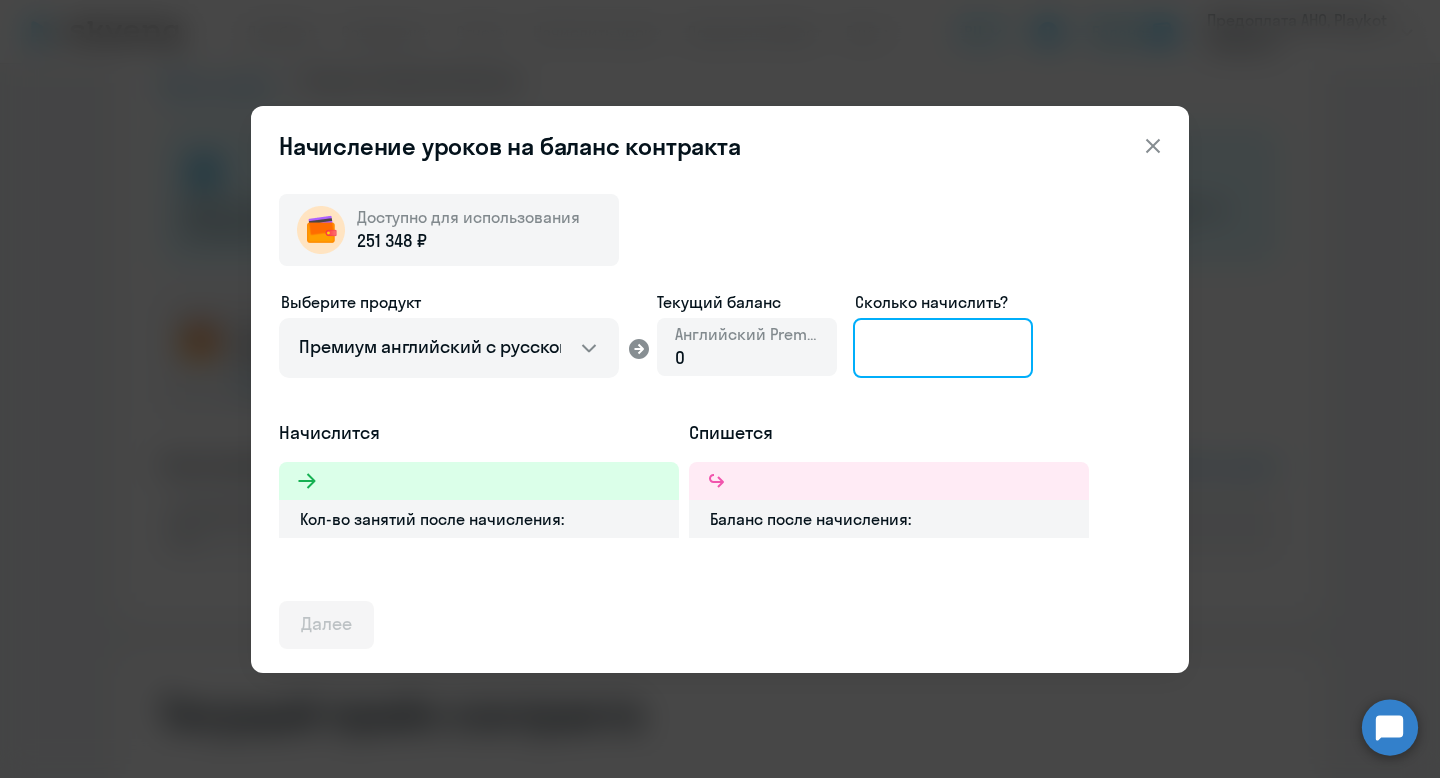 click 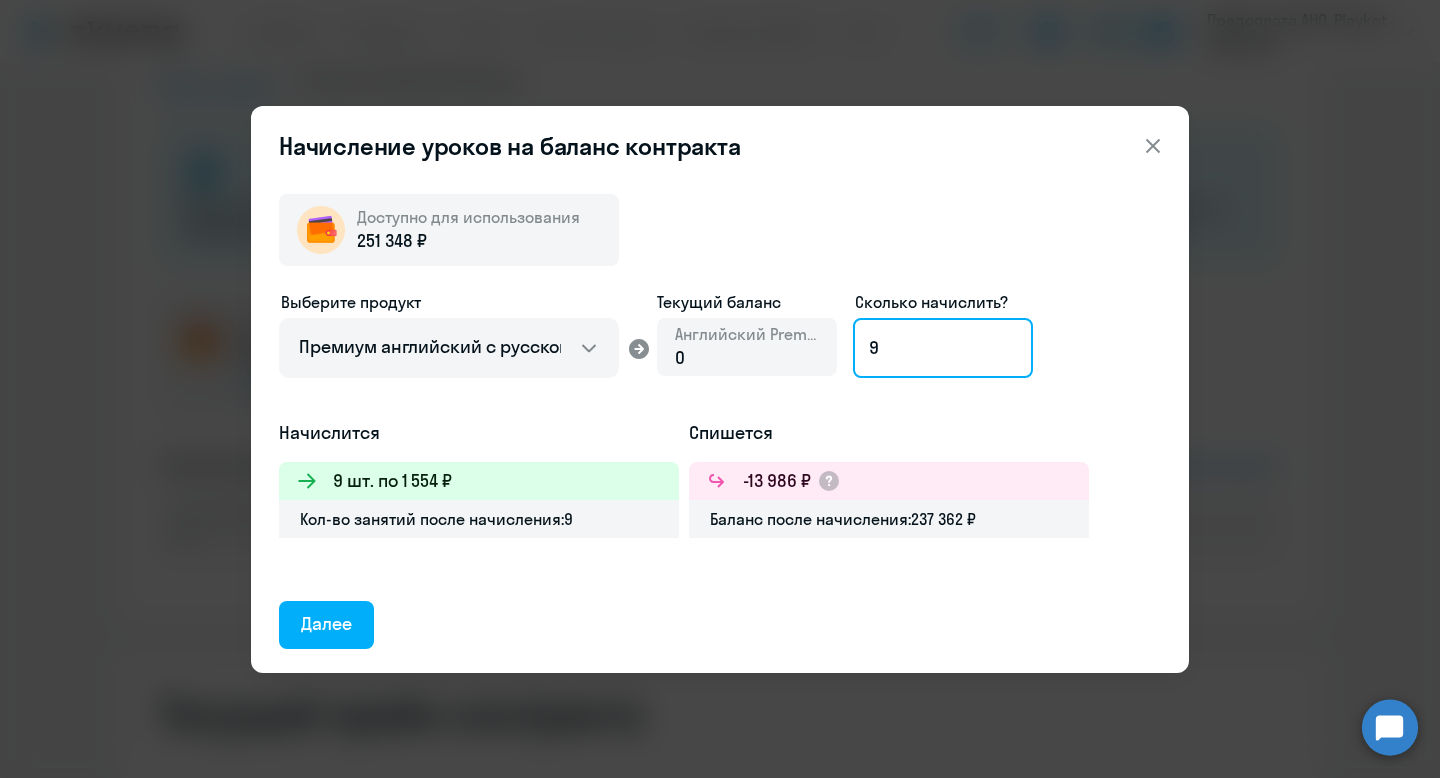 type on "9" 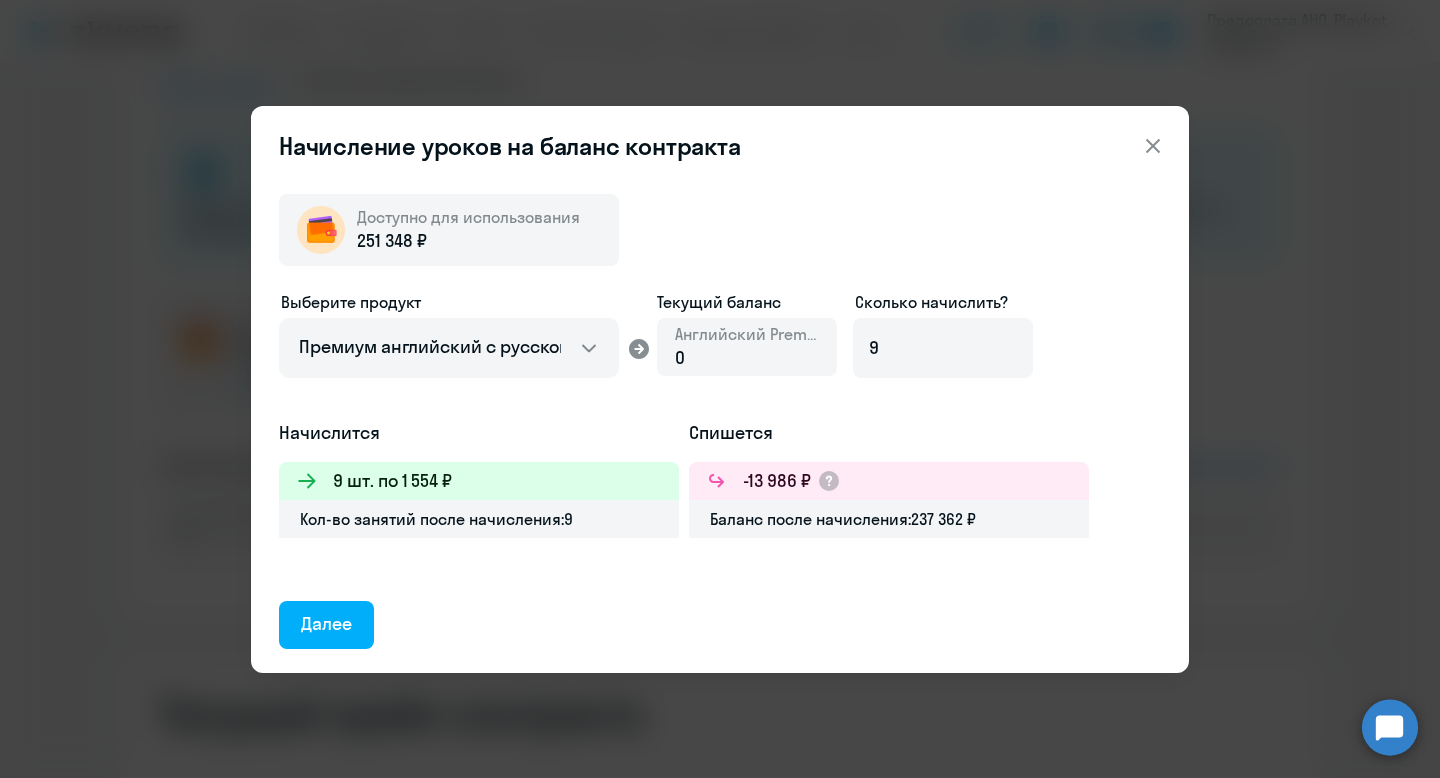 click on "Далее" 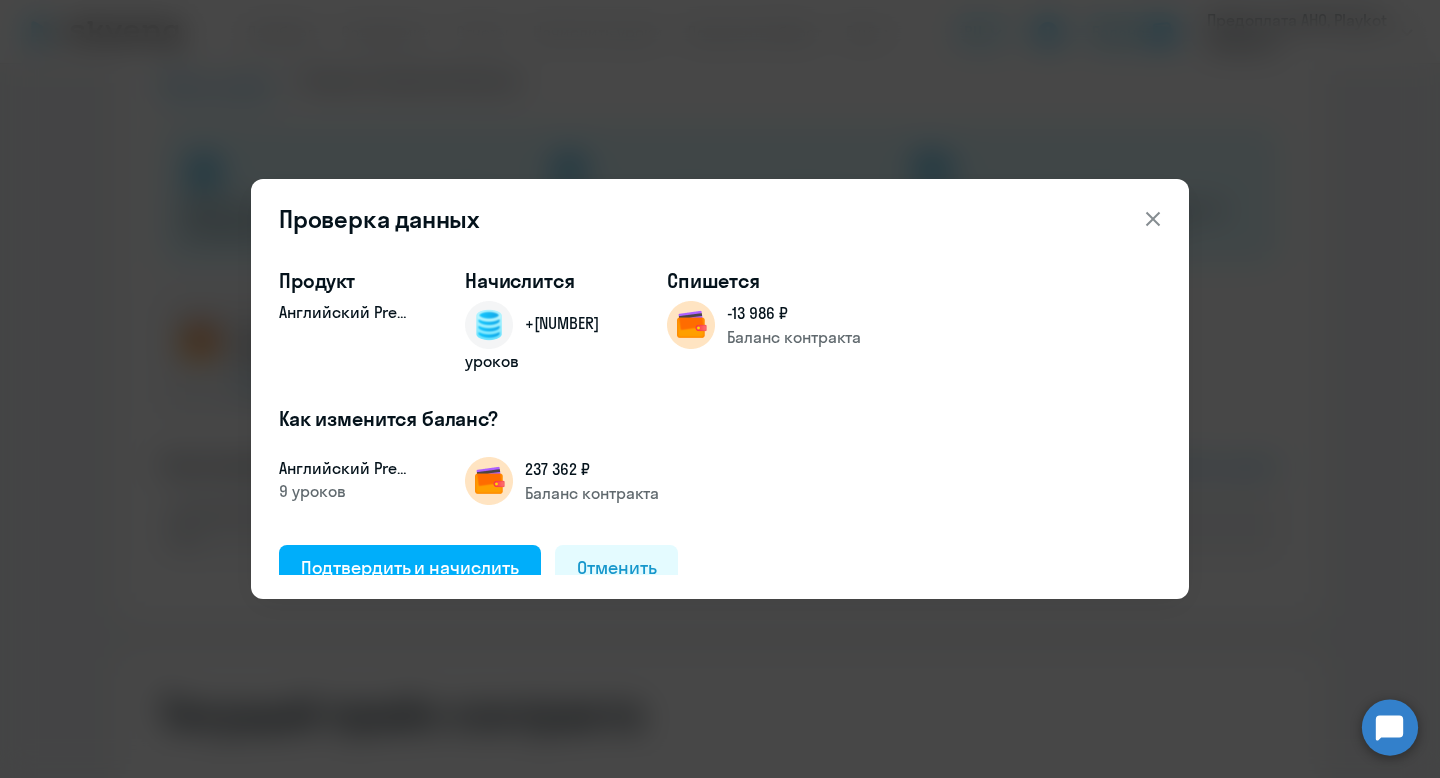 drag, startPoint x: 619, startPoint y: 378, endPoint x: 1150, endPoint y: 210, distance: 556.94257 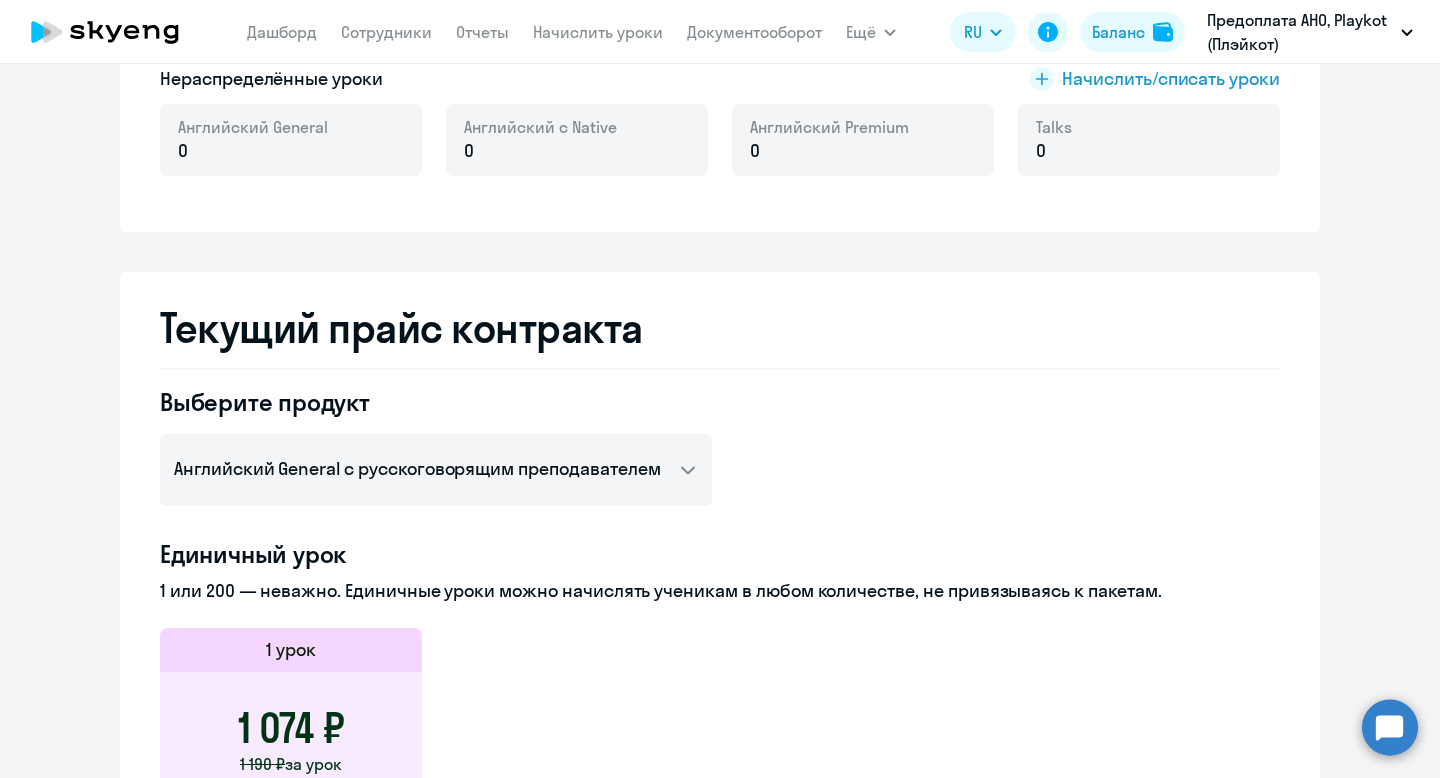scroll, scrollTop: 556, scrollLeft: 0, axis: vertical 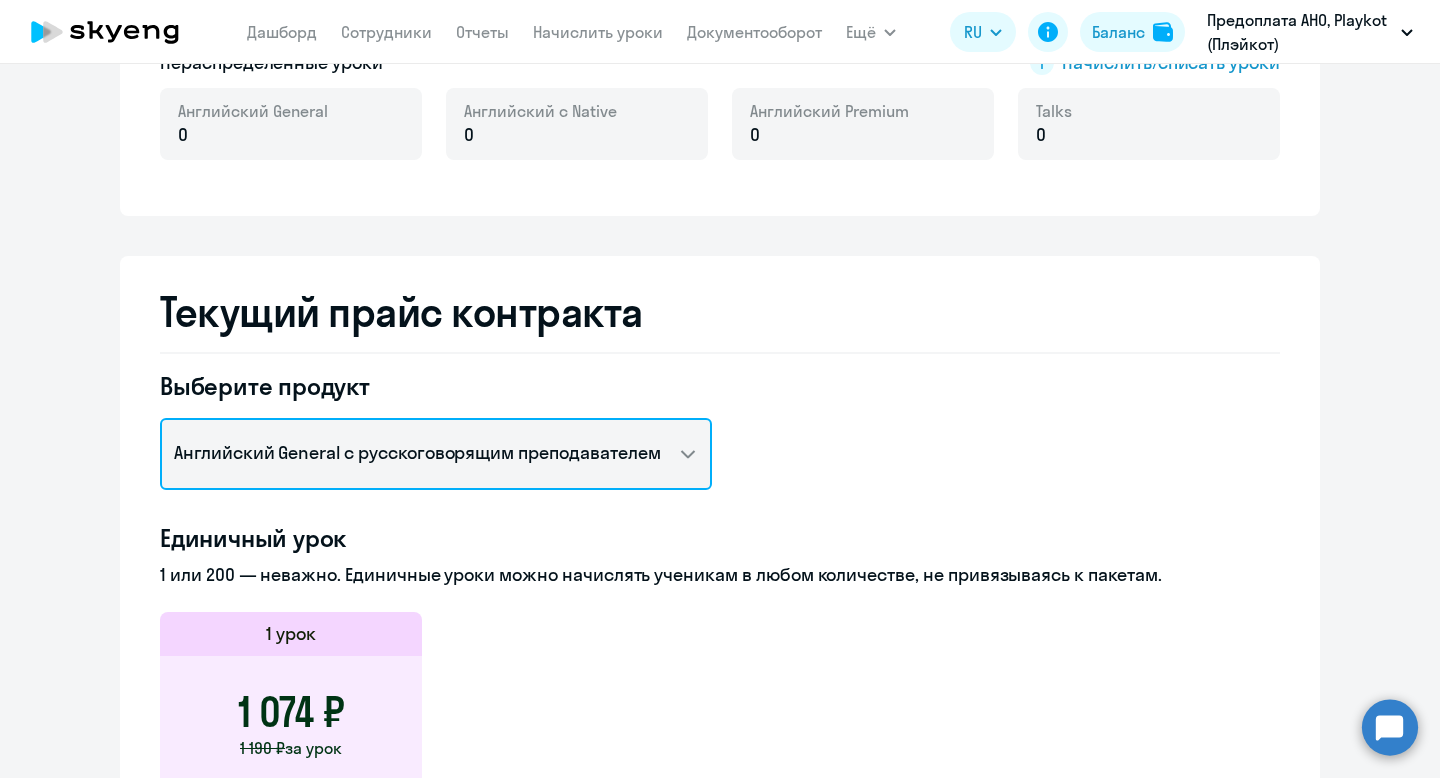 click on "Английский General с русскоговорящим преподавателем   Английский General с англоговорящим преподавателем   Премиум английский с русскоговорящим преподавателем   Групповые уроки по английскому языку для взрослых   Talks 15 минутные разговоры на английском" 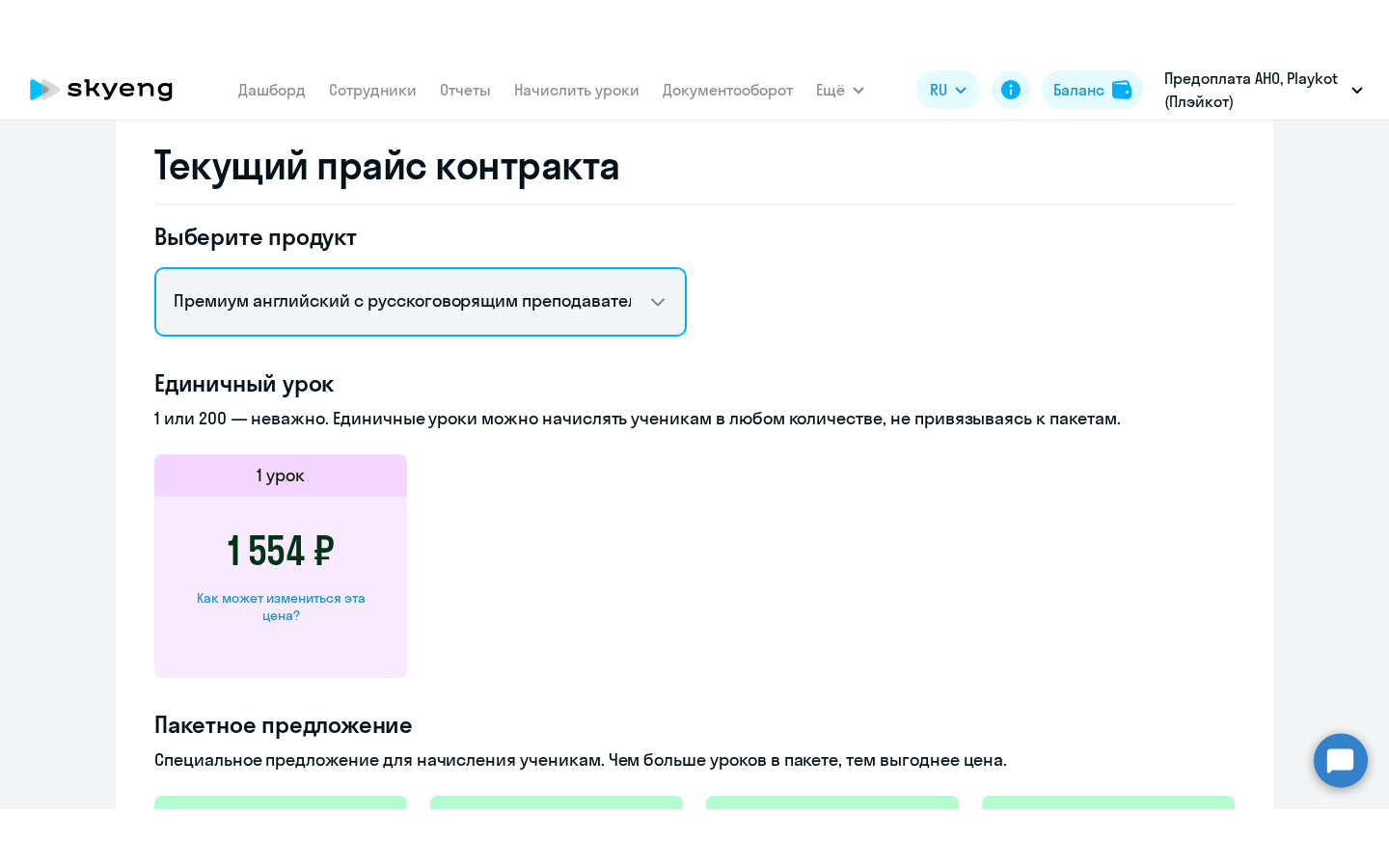 scroll, scrollTop: 1044, scrollLeft: 0, axis: vertical 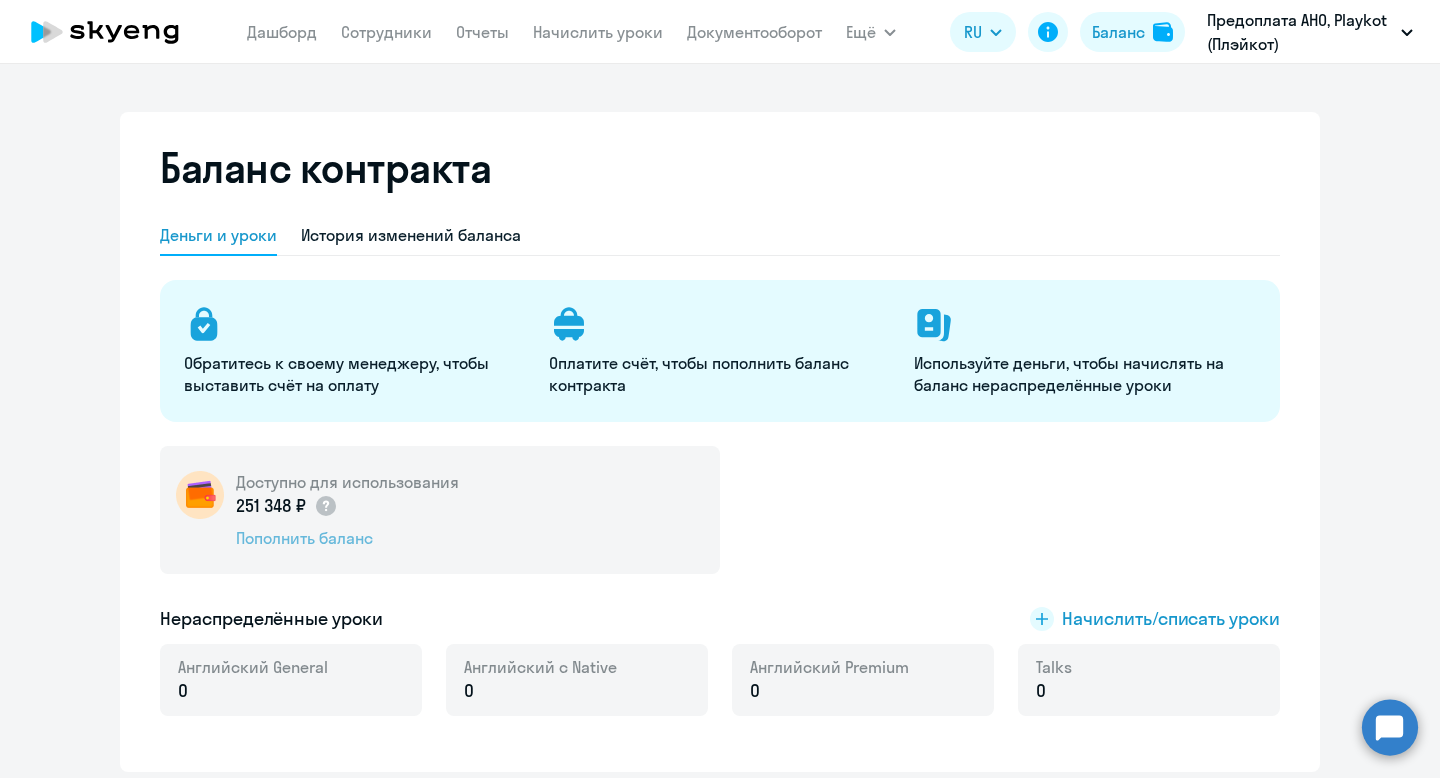 click on "Пополнить баланс" 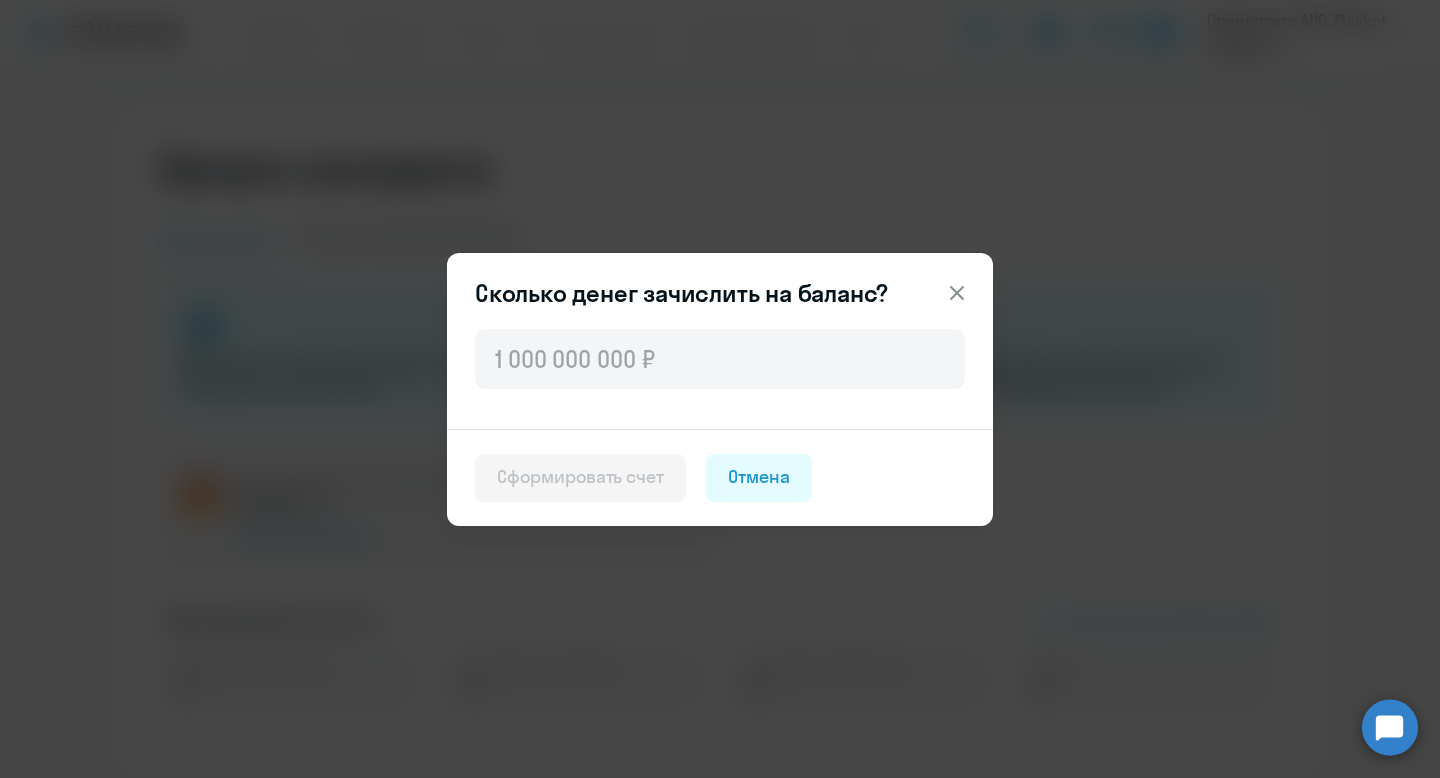 click 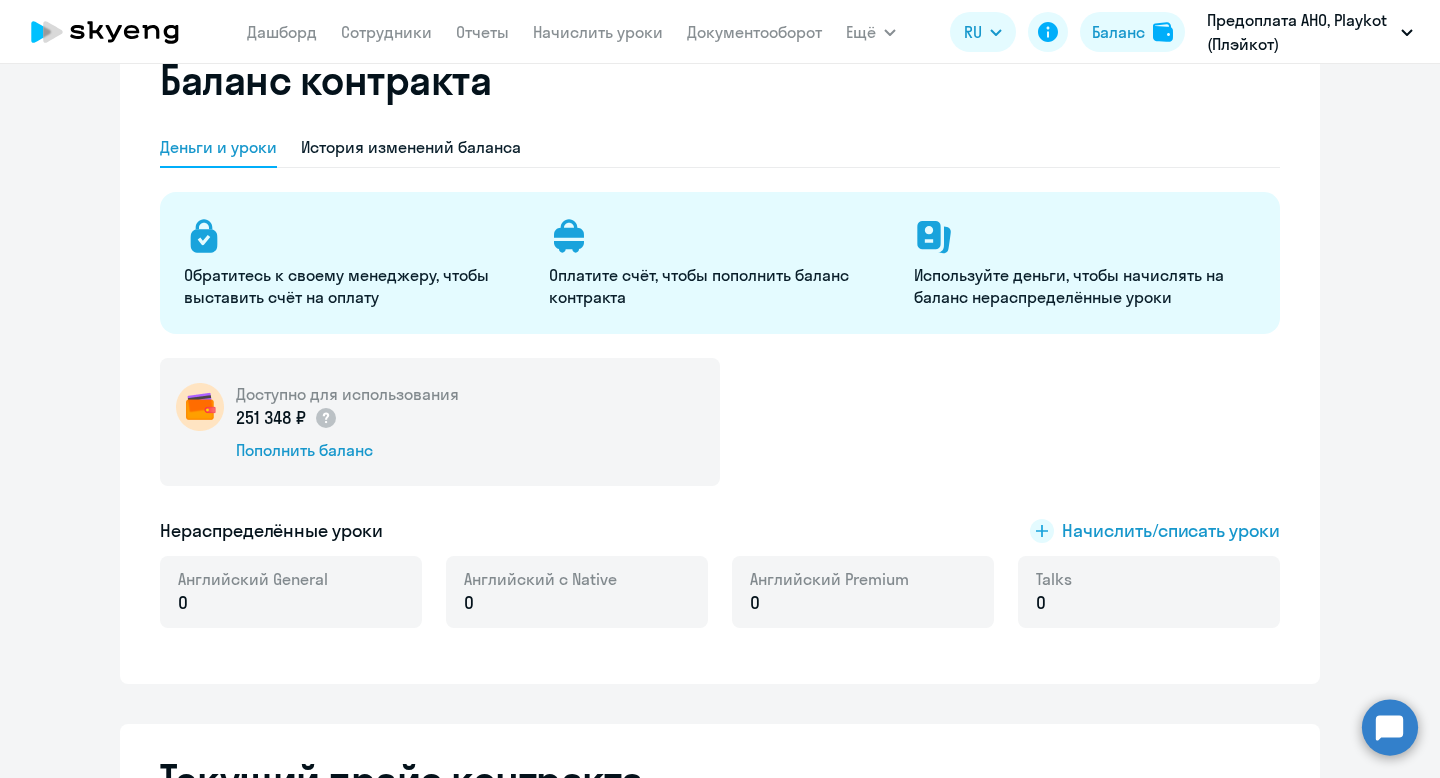 scroll, scrollTop: 185, scrollLeft: 0, axis: vertical 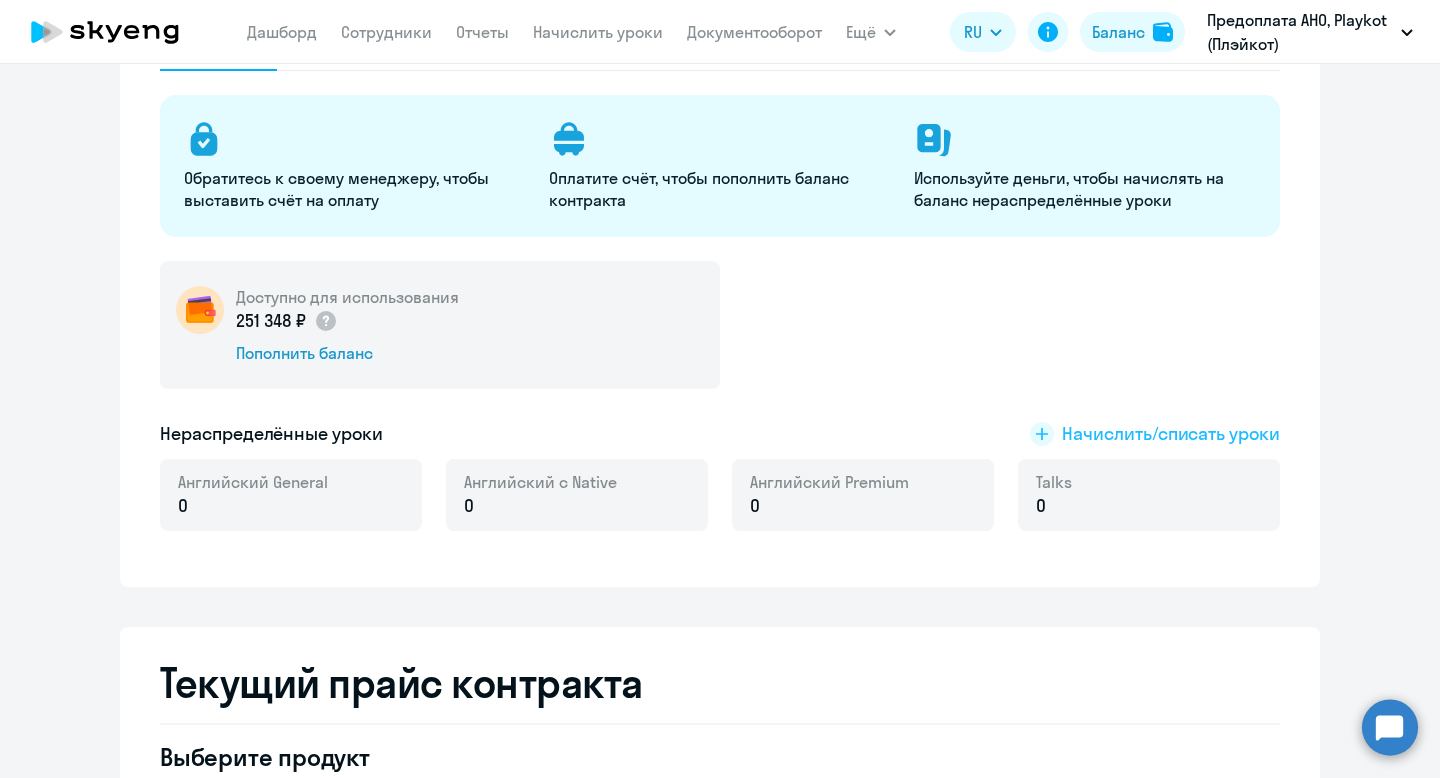 click on "Начислить/списать уроки" 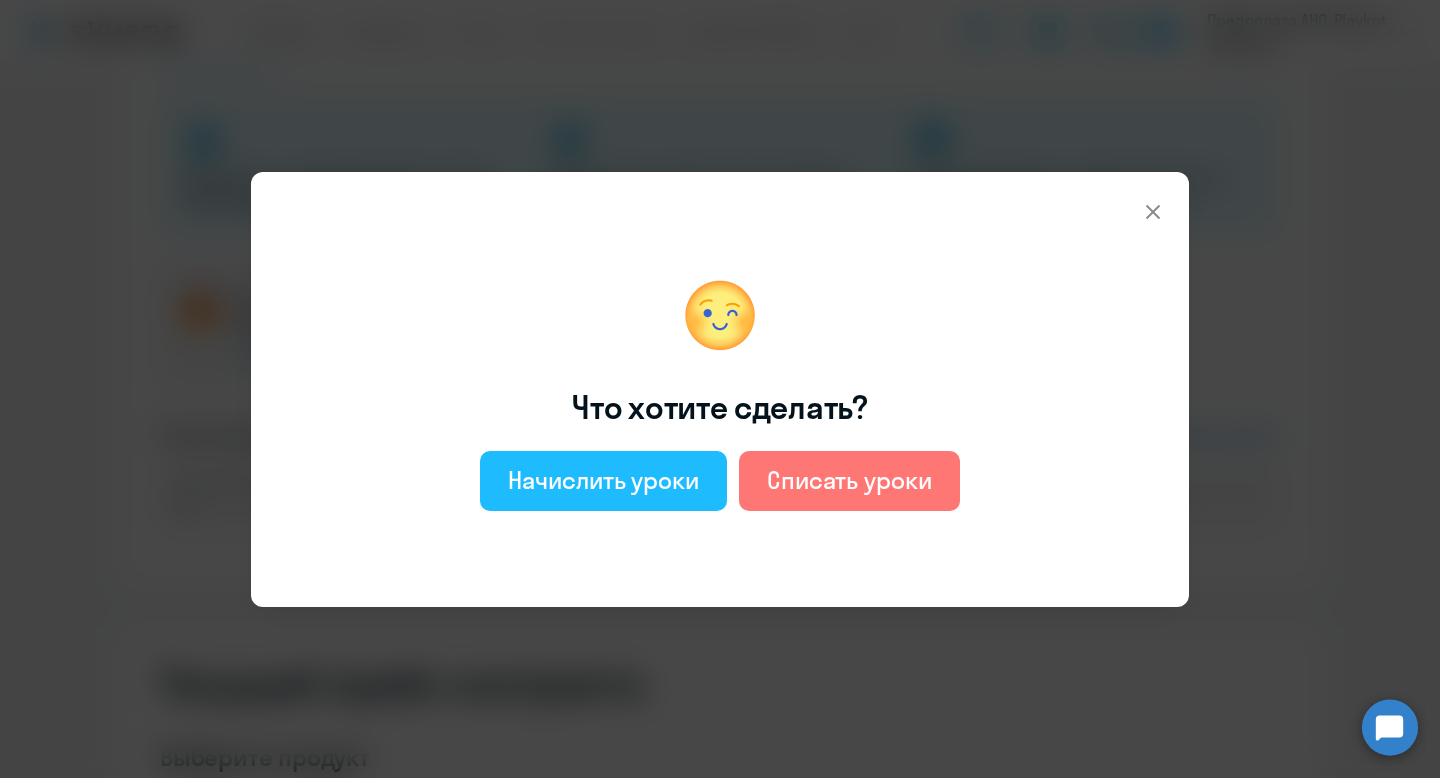 click on "Начислить уроки" at bounding box center (603, 480) 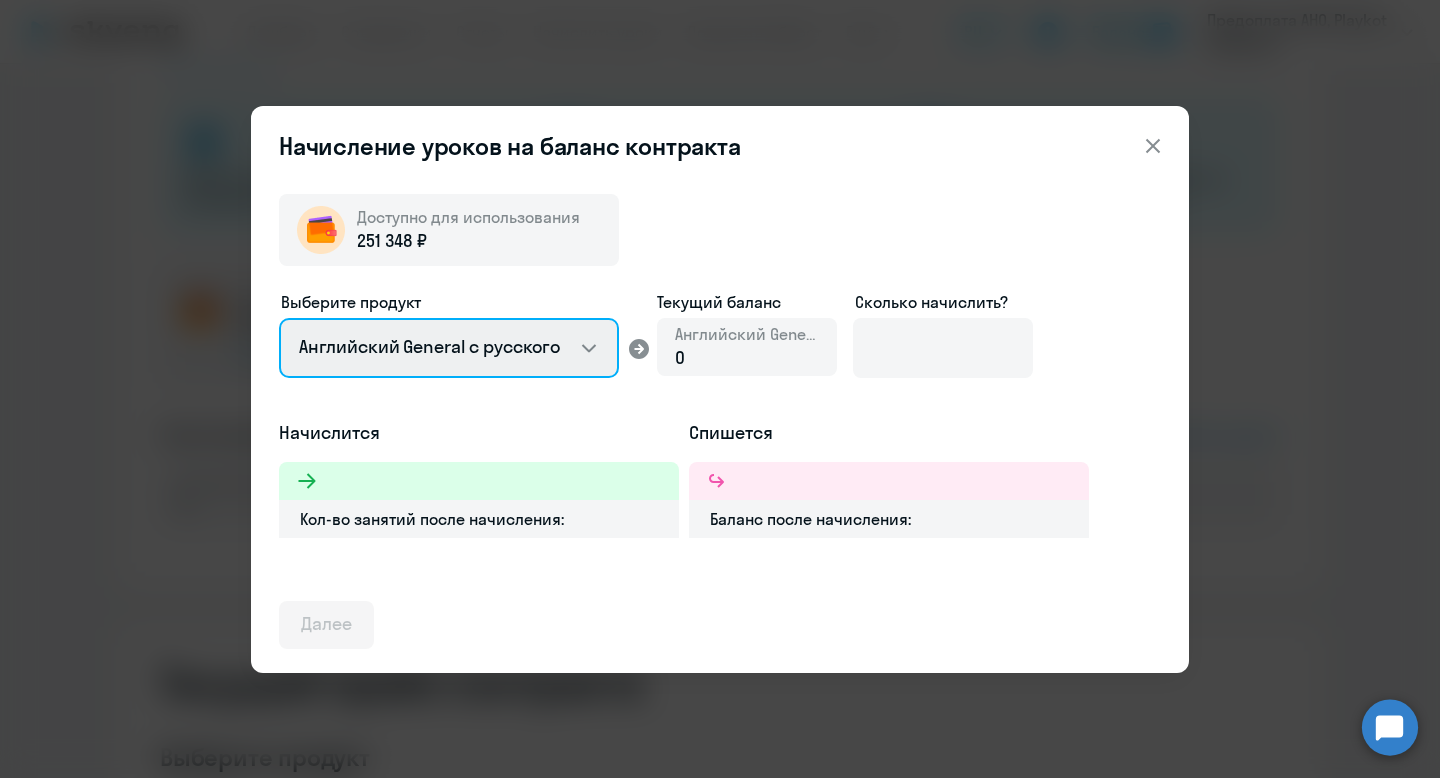 click on "Английский General с русскоговорящим преподавателем   Английский General с англоговорящим преподавателем   Премиум английский с русскоговорящим преподавателем   Talks 15 минутные разговоры на английском" at bounding box center (449, 348) 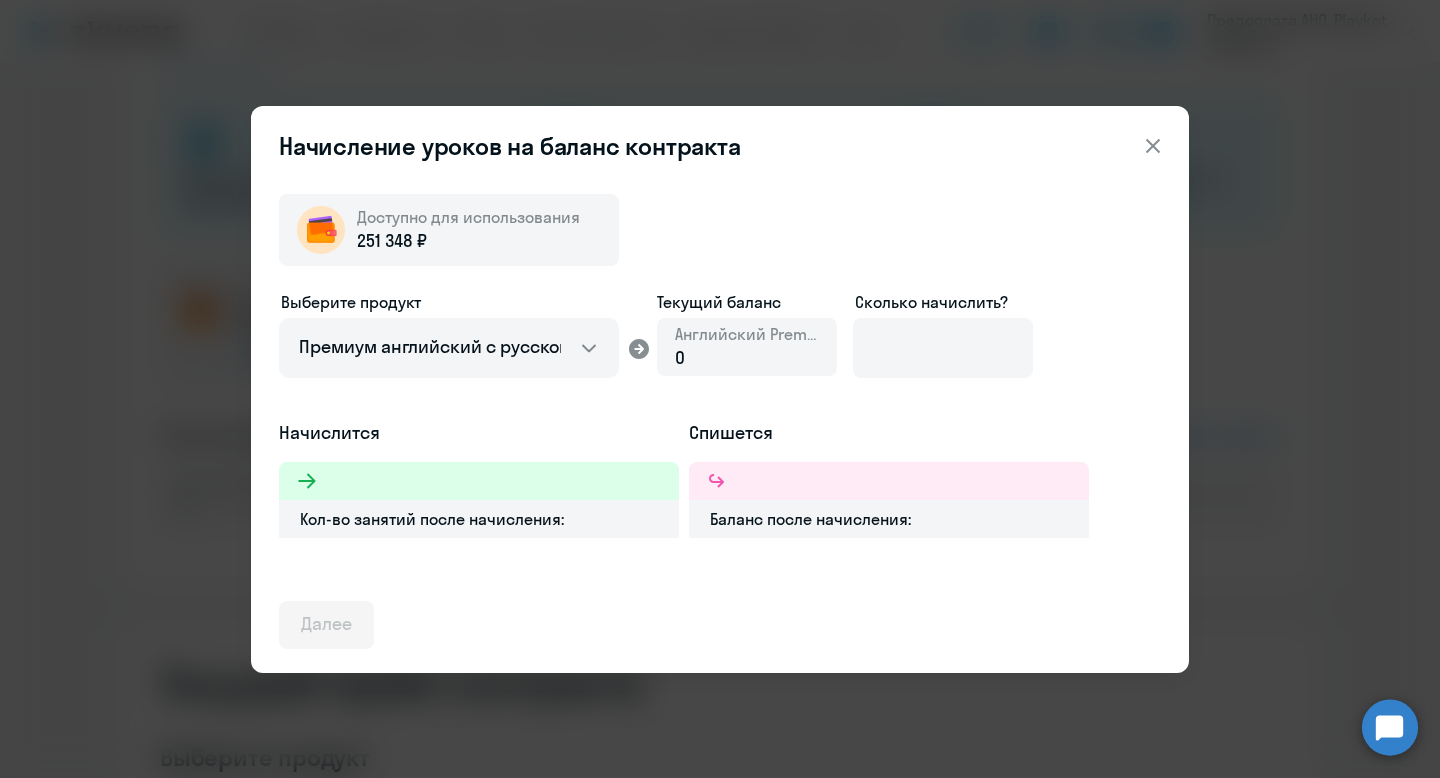 click on "0" at bounding box center (747, 358) 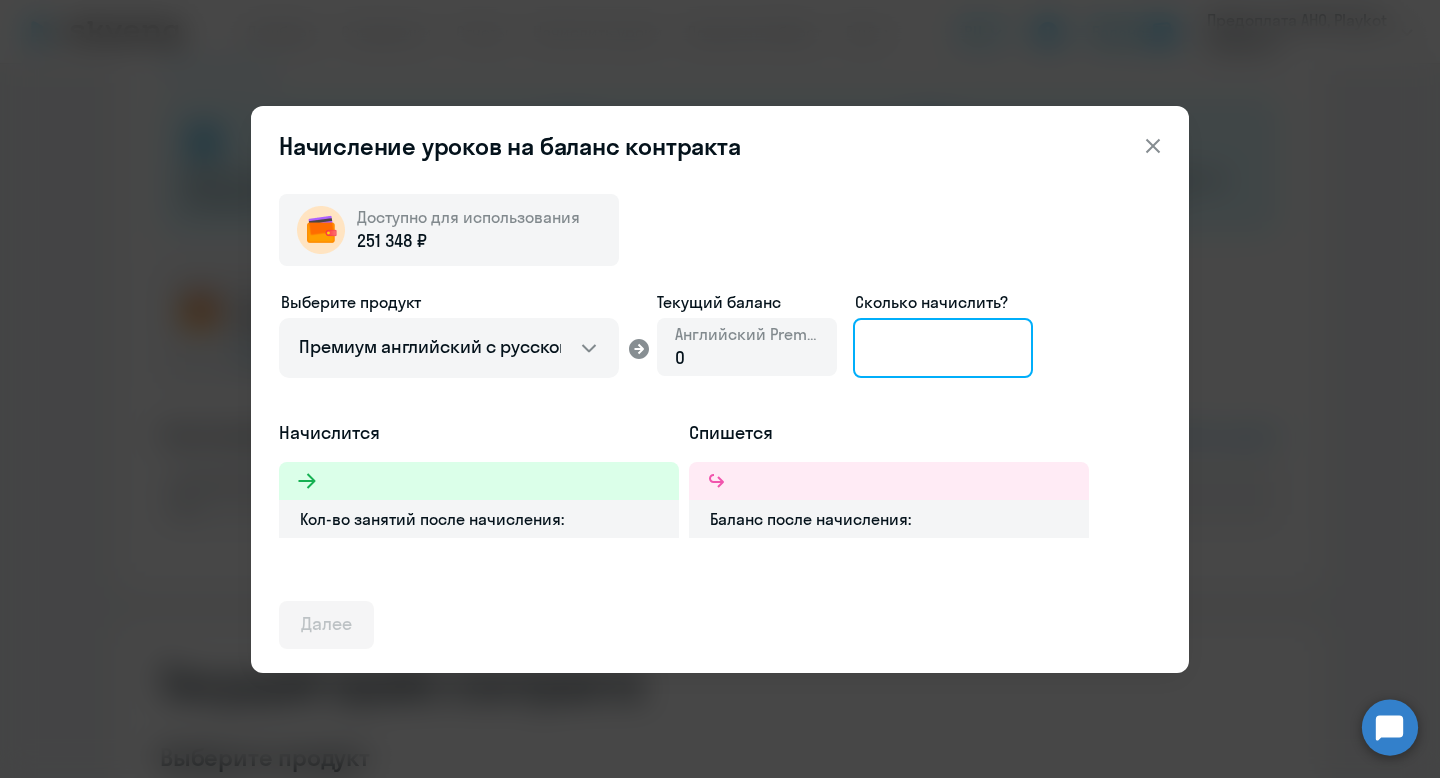 click 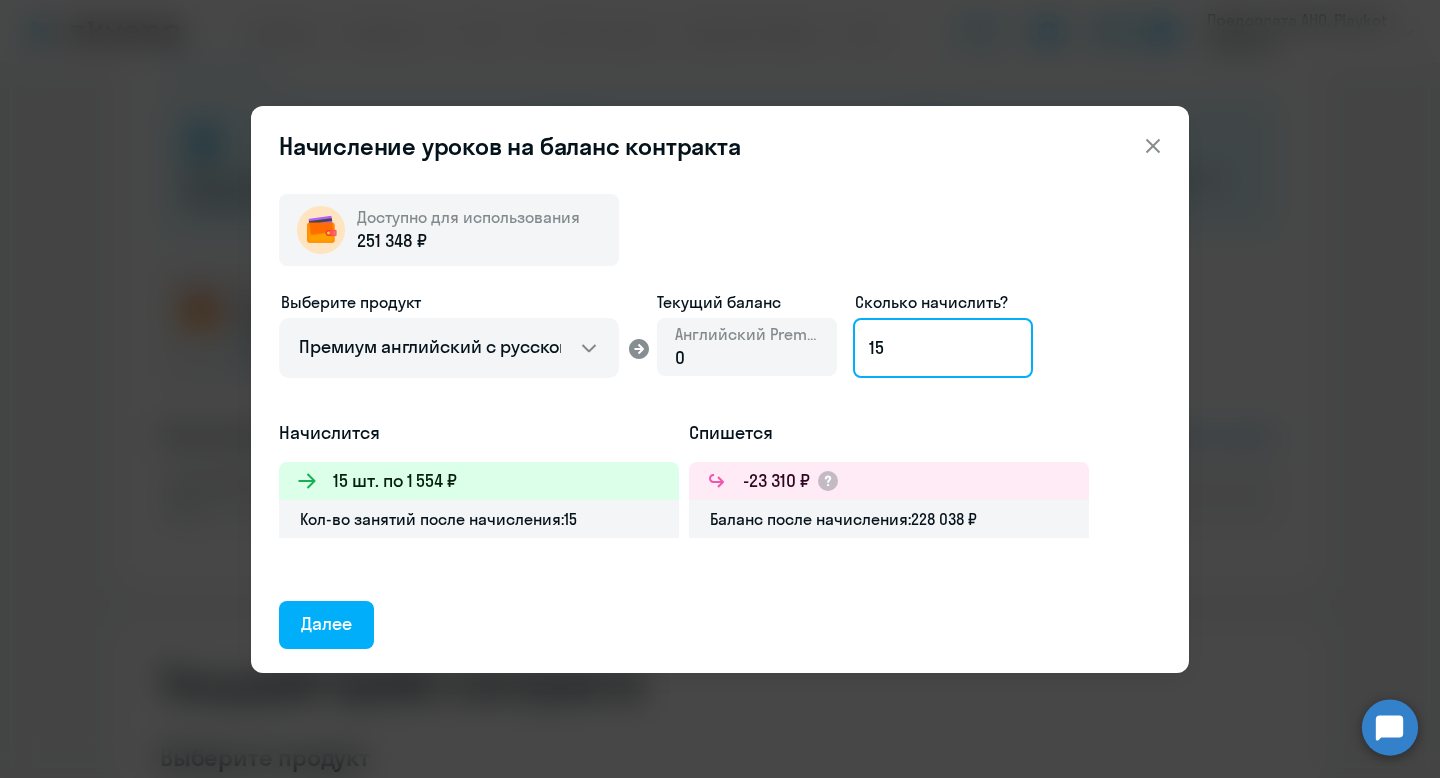 type on "1" 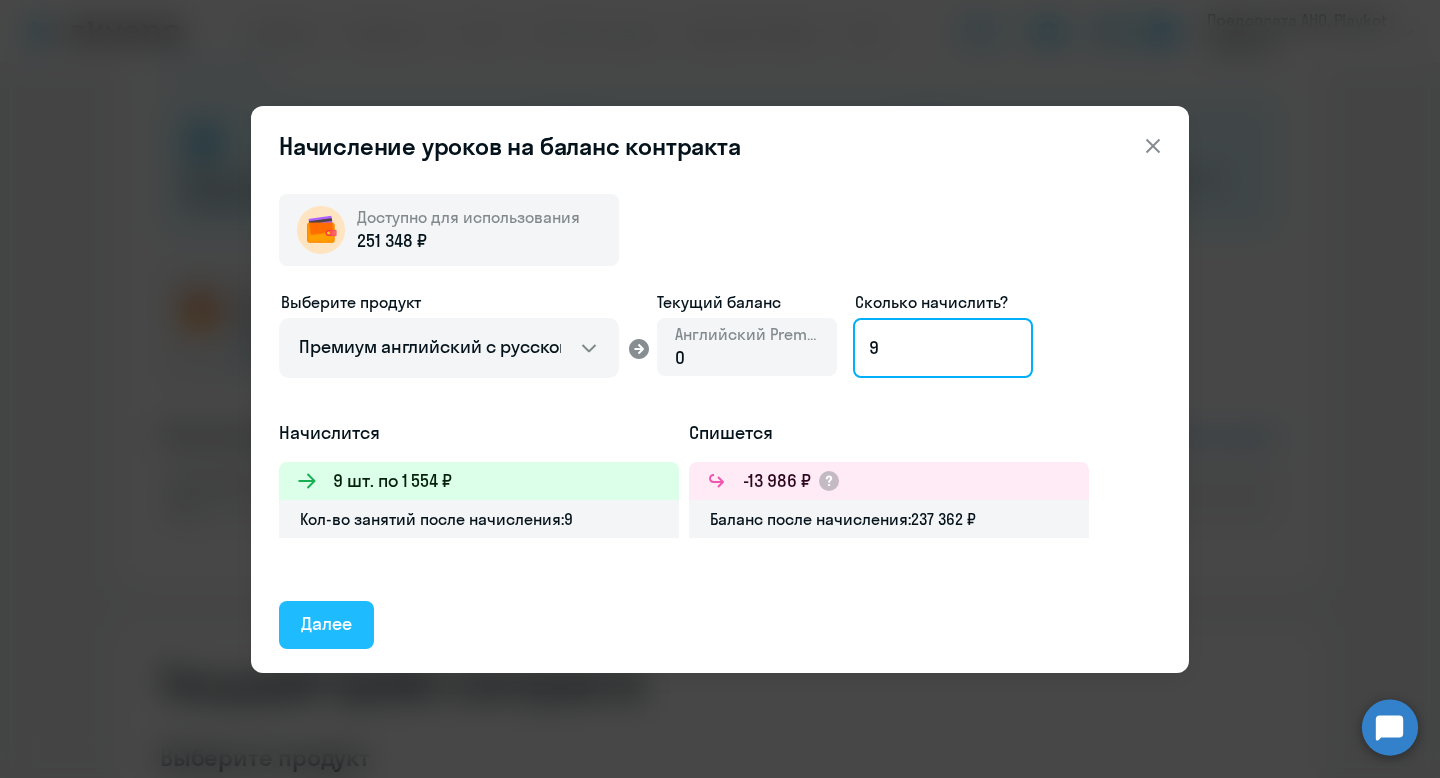 type on "9" 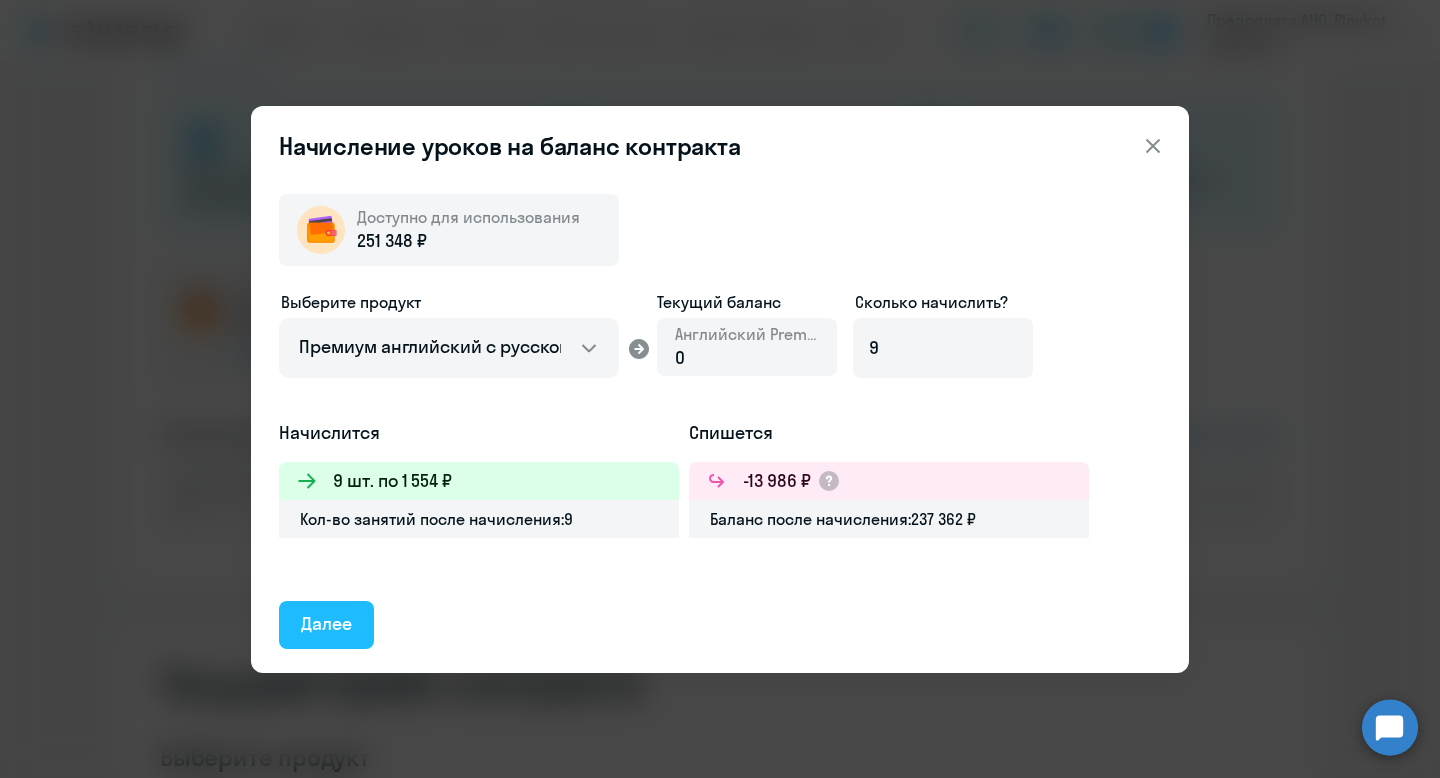 click on "Далее" 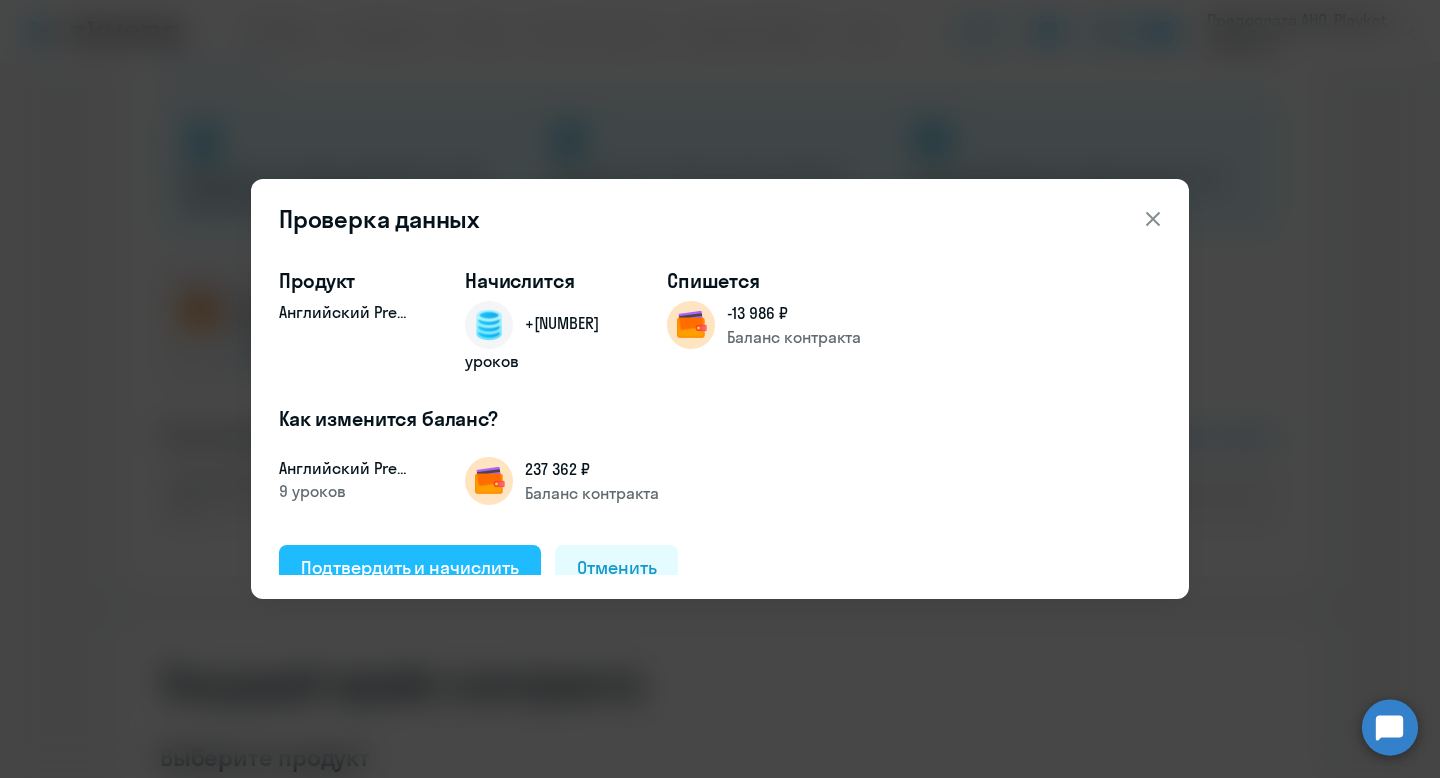 click on "Подтвердить и начислить" at bounding box center (410, 568) 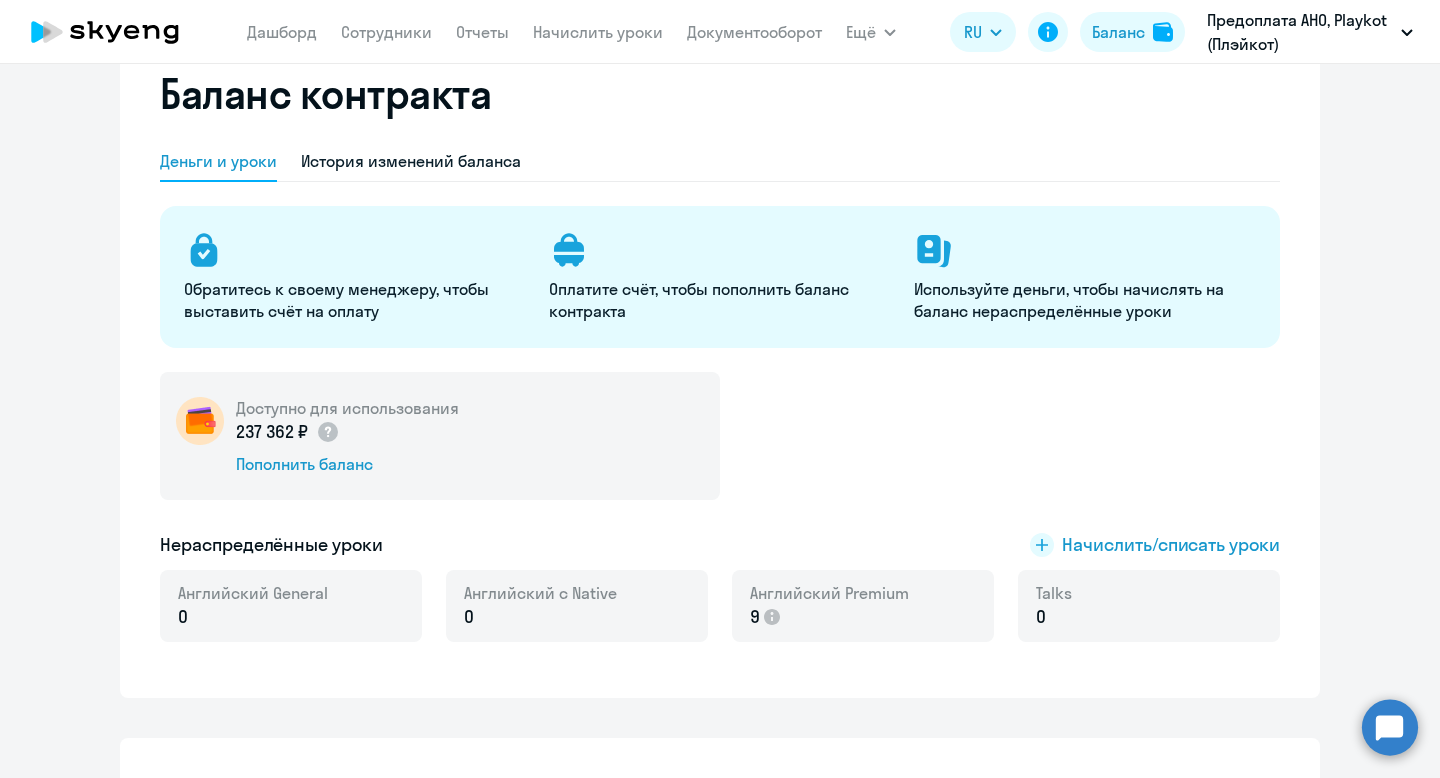 scroll, scrollTop: 0, scrollLeft: 0, axis: both 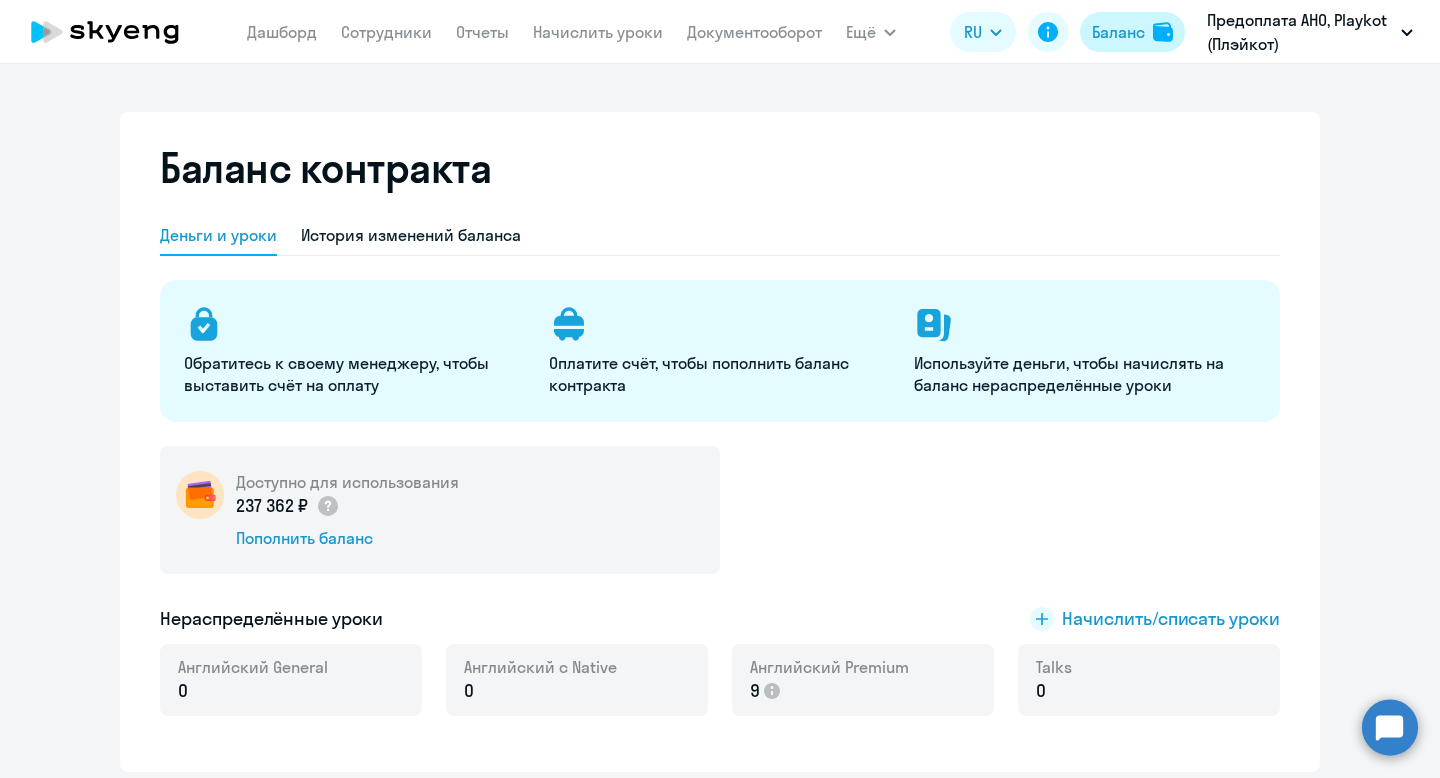click on "Баланс" 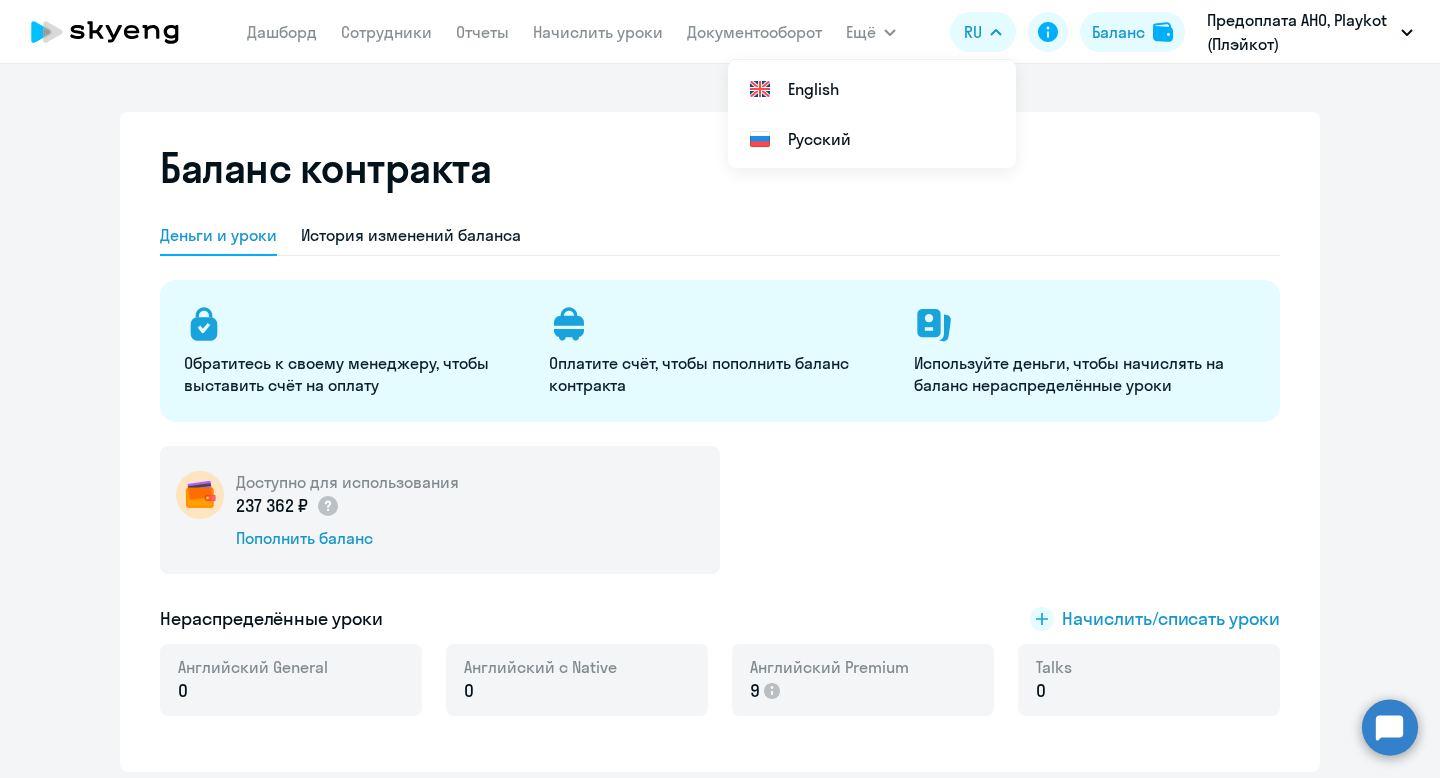click 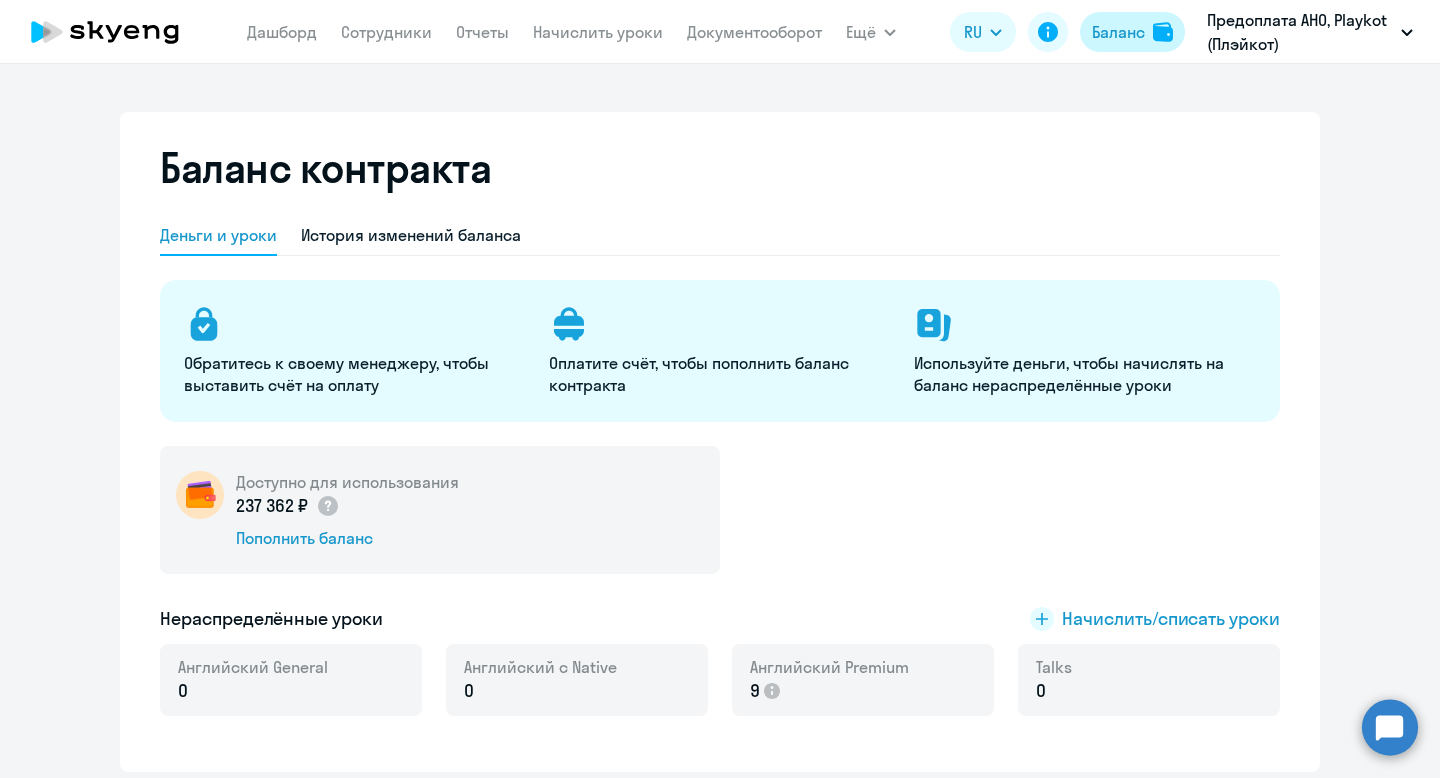 click on "Баланс" 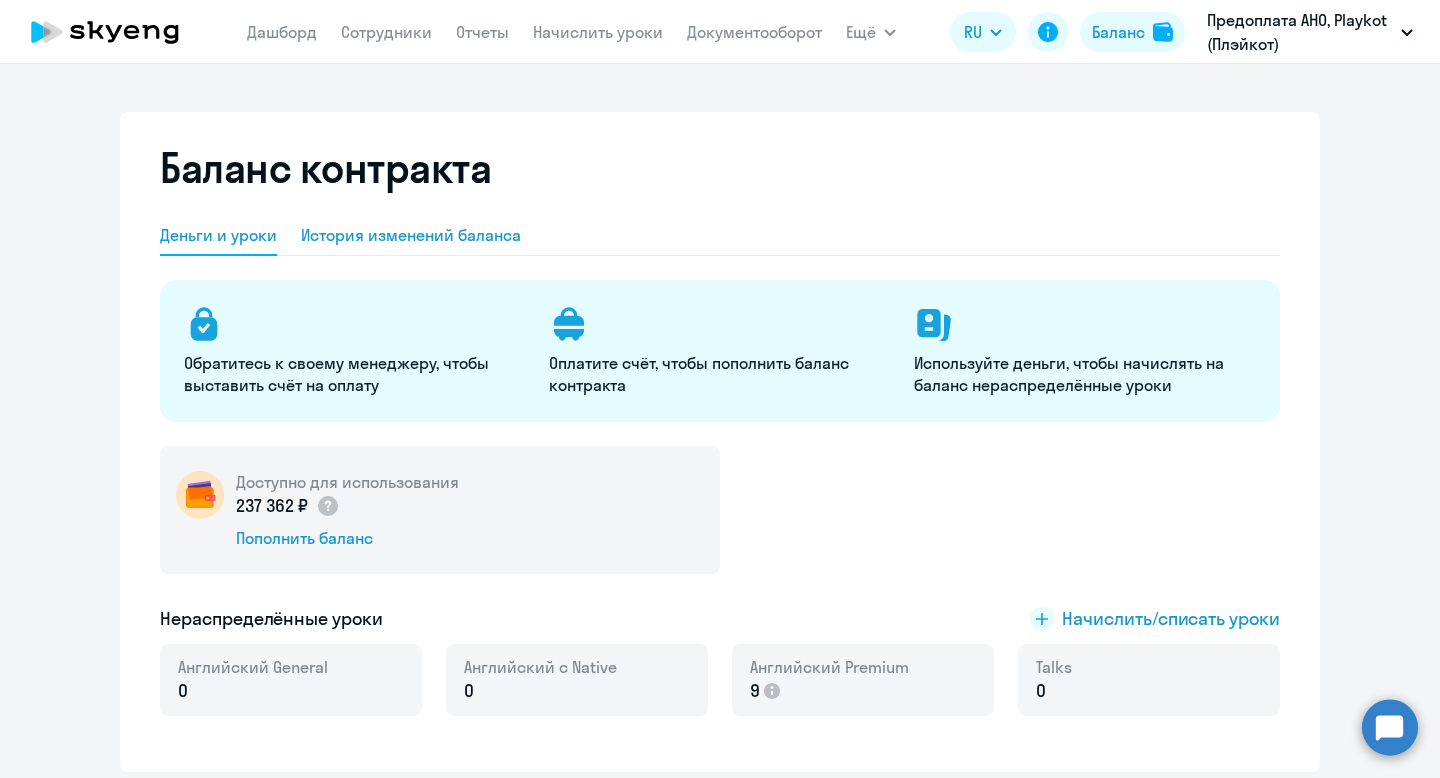 click on "История изменений баланса" 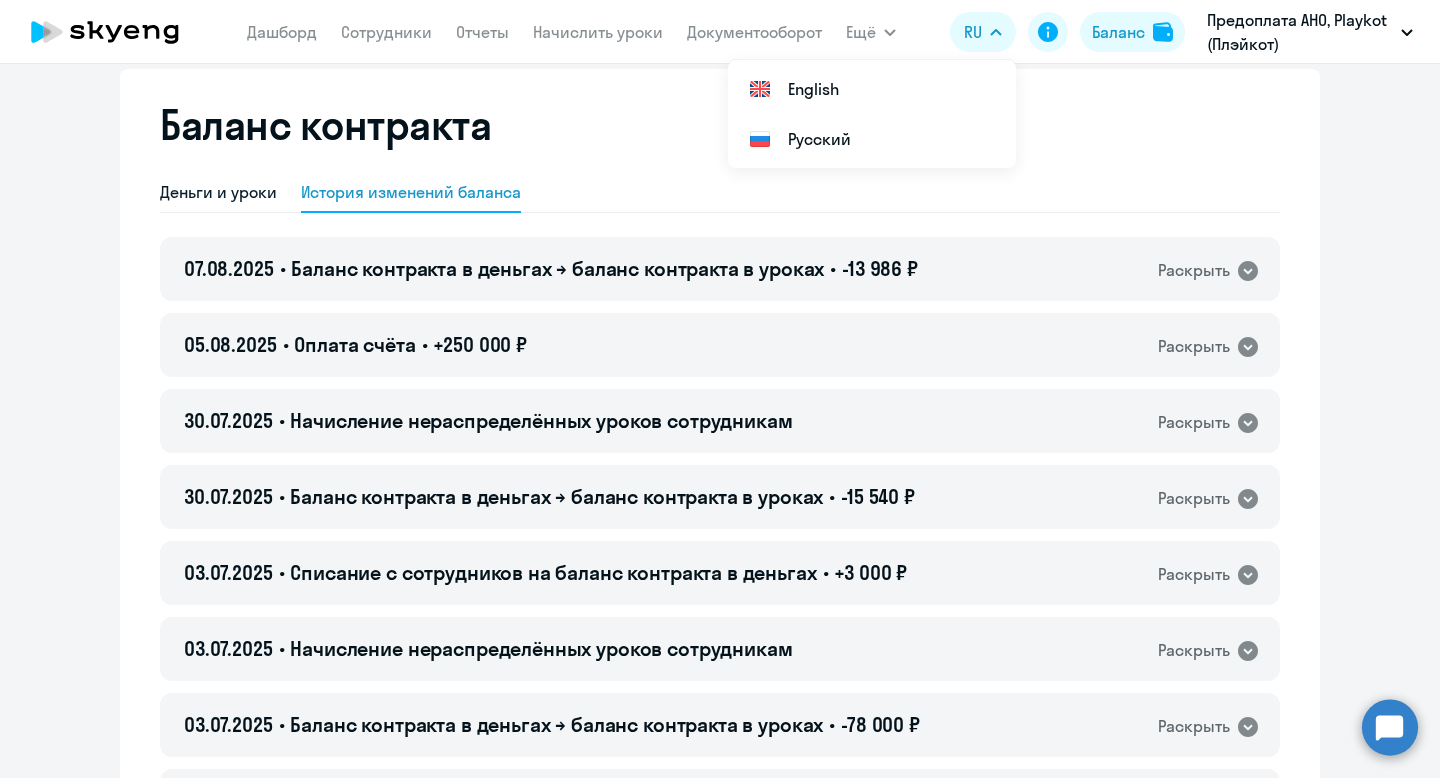 scroll, scrollTop: 0, scrollLeft: 0, axis: both 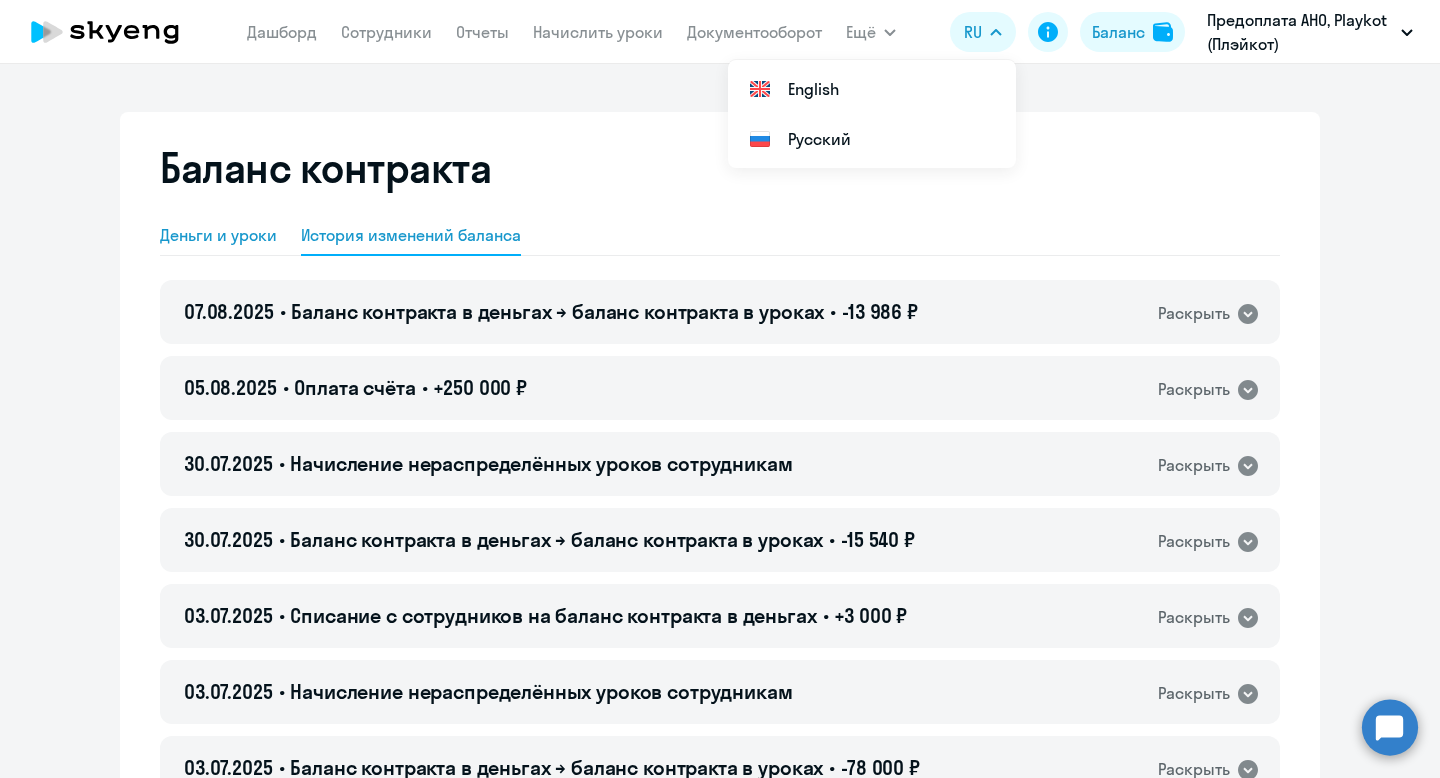 click on "Деньги и уроки" 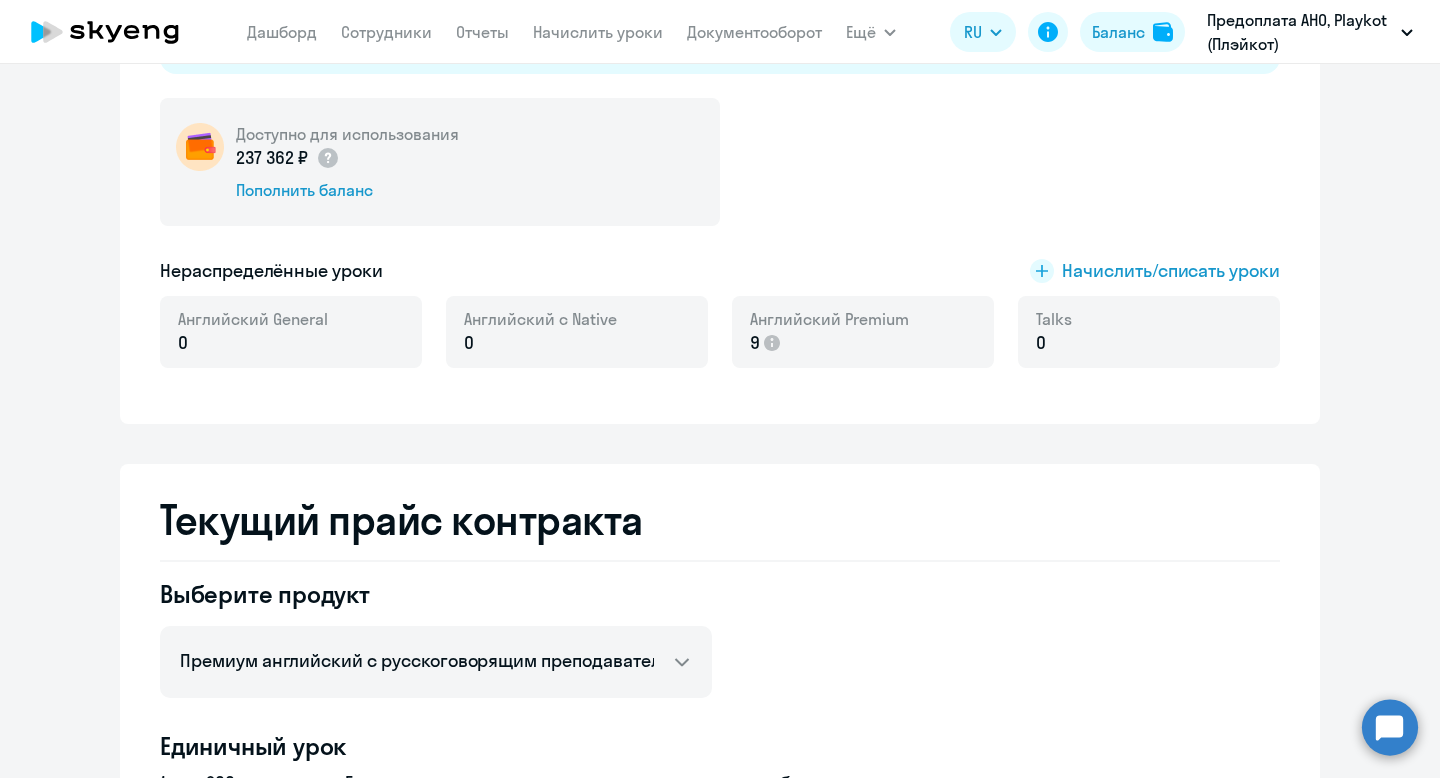 scroll, scrollTop: 0, scrollLeft: 0, axis: both 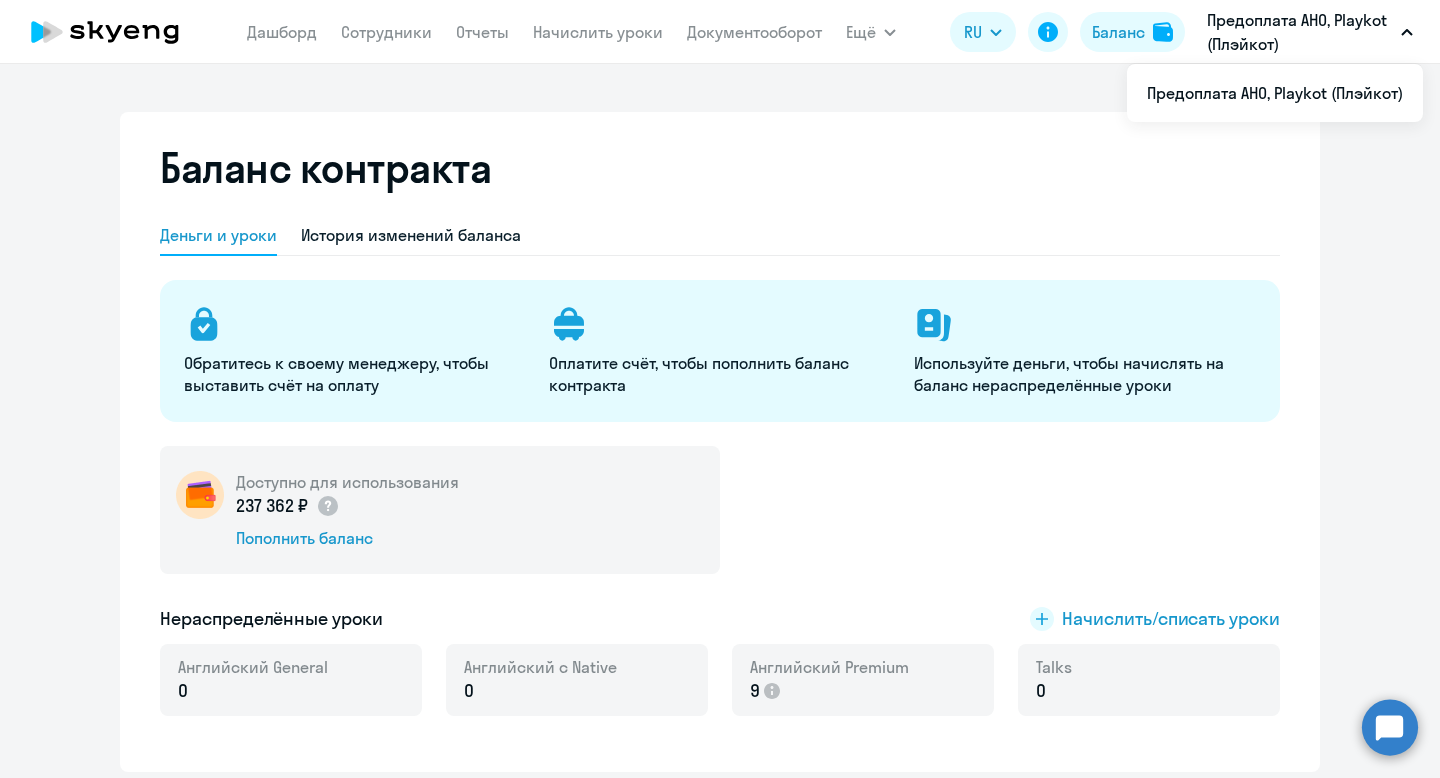 click on "Предоплата АНО, Playkot (Плэйкот)" at bounding box center [1300, 32] 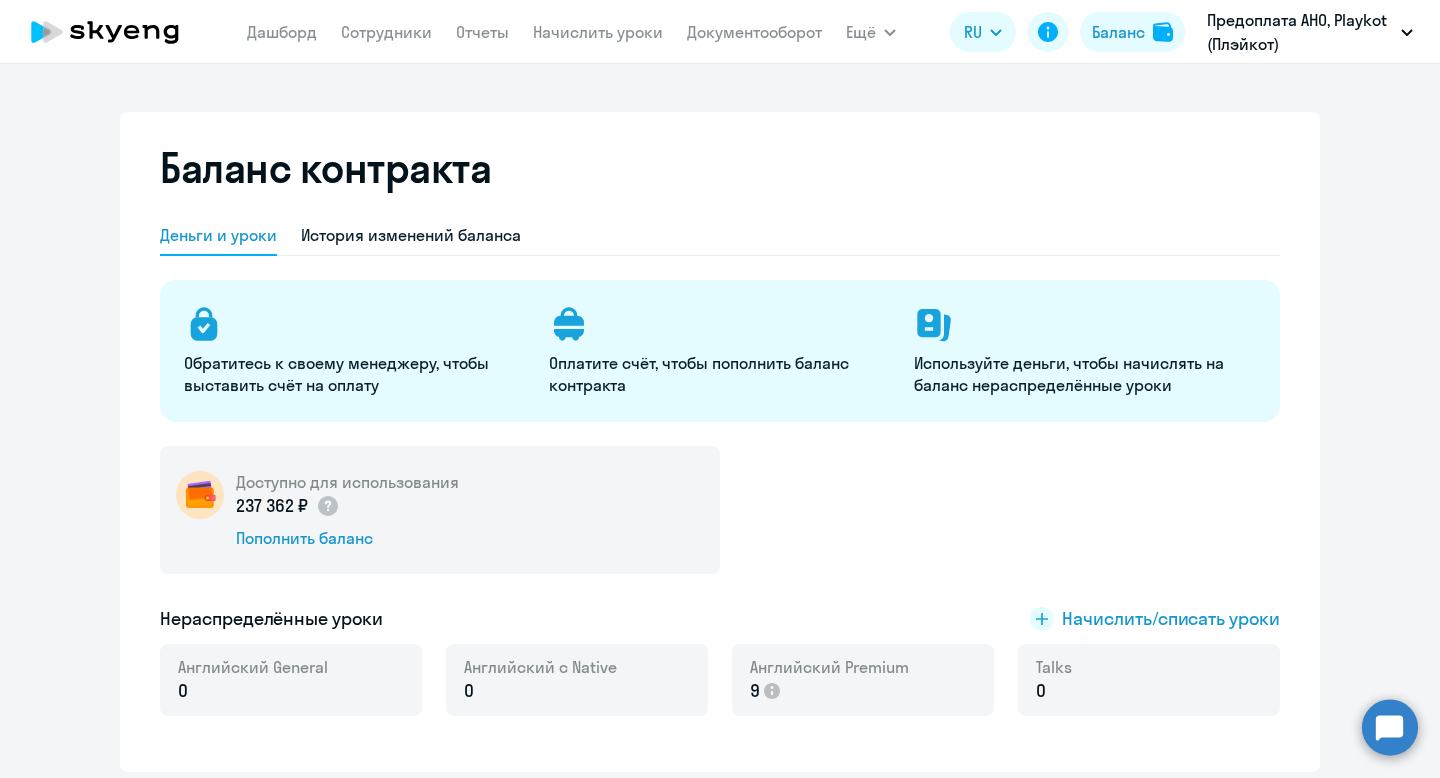 click on "Предоплата АНО, Playkot (Плэйкот)" at bounding box center [1300, 32] 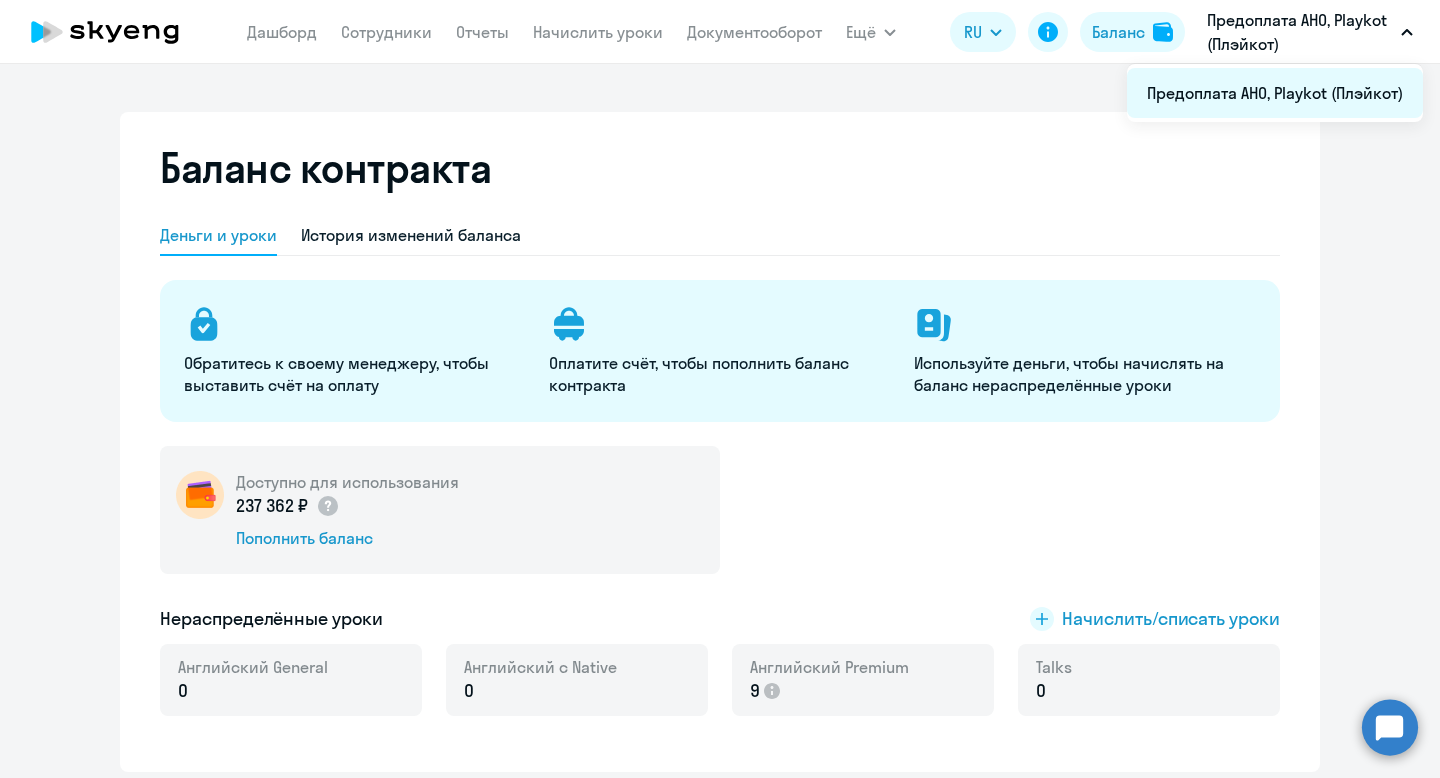 click on "Предоплата АНО, Playkot (Плэйкот)" at bounding box center [1275, 93] 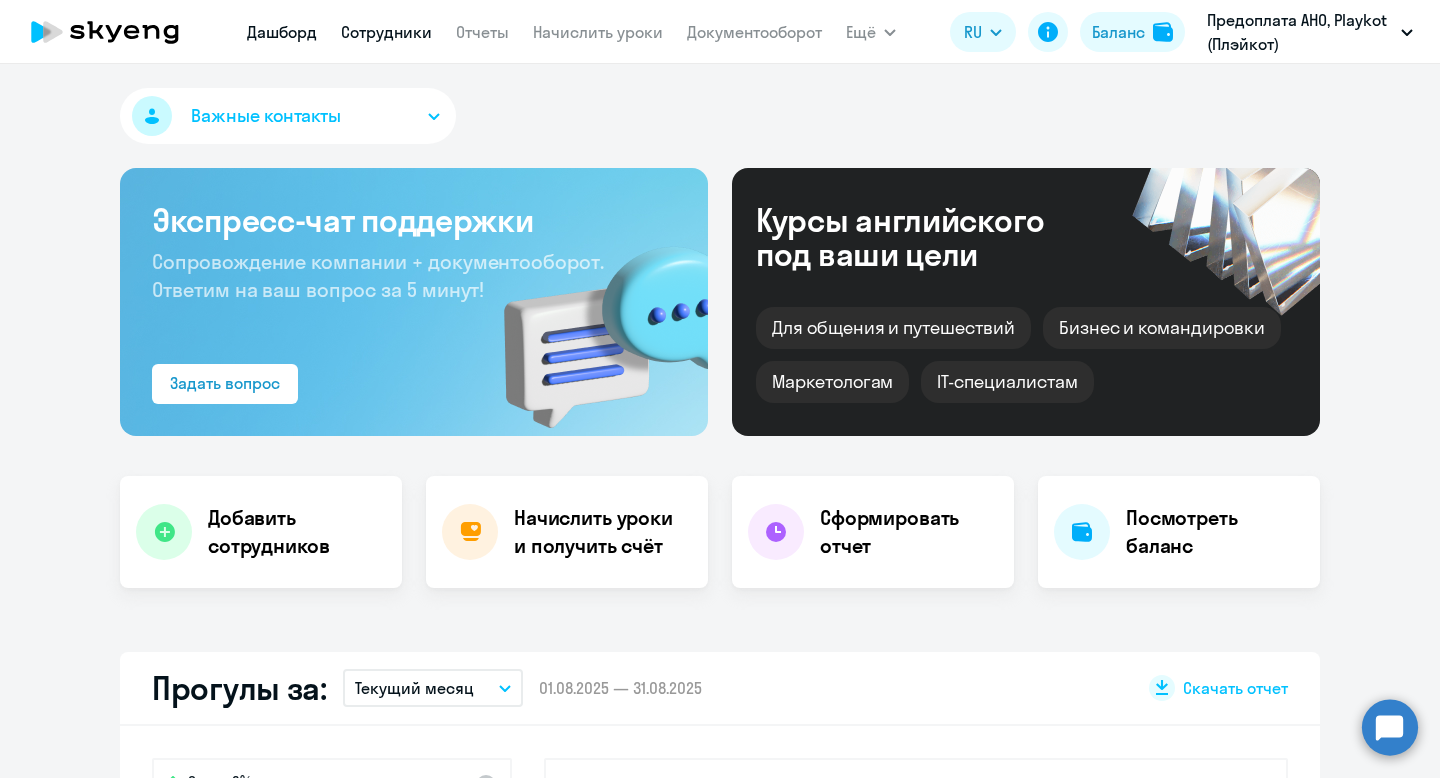 click on "Сотрудники" at bounding box center (386, 32) 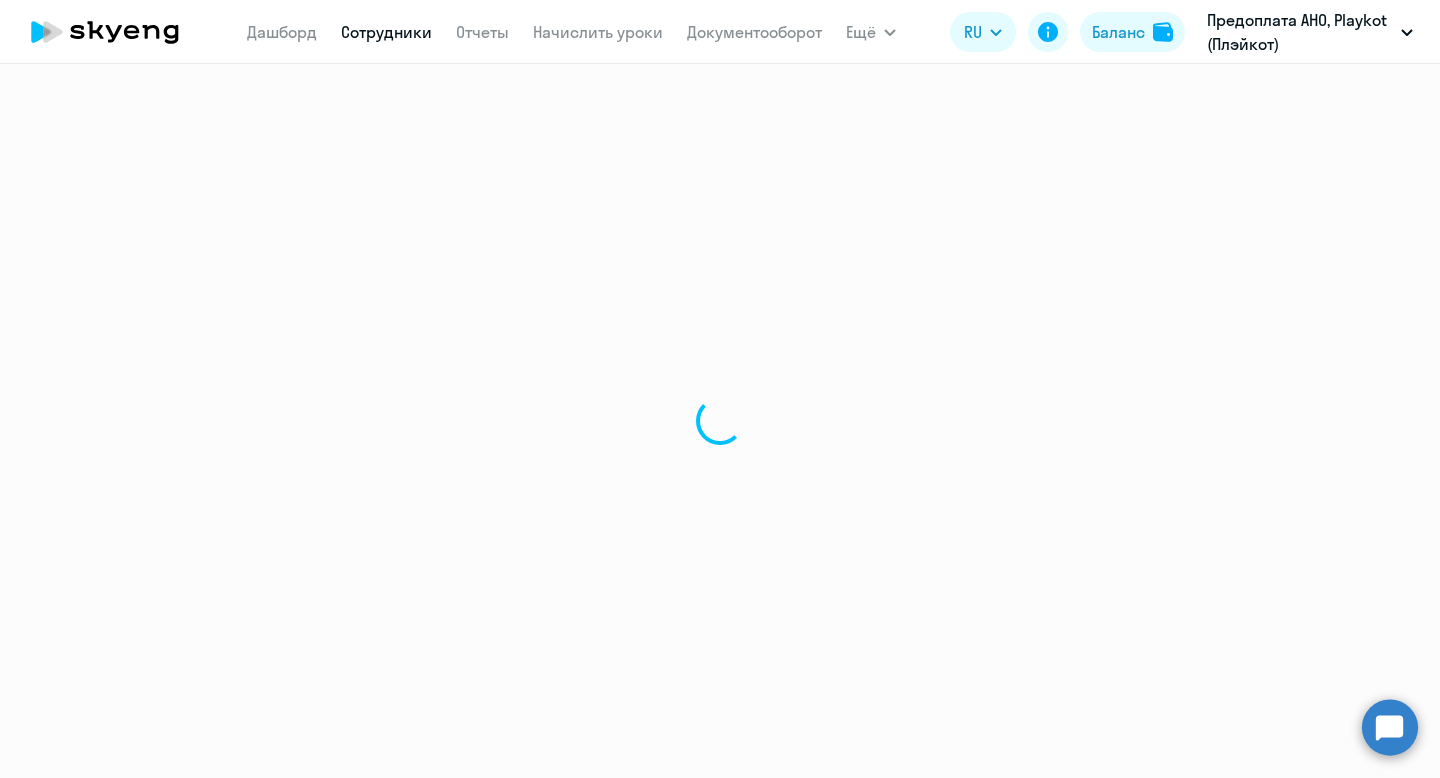 select on "30" 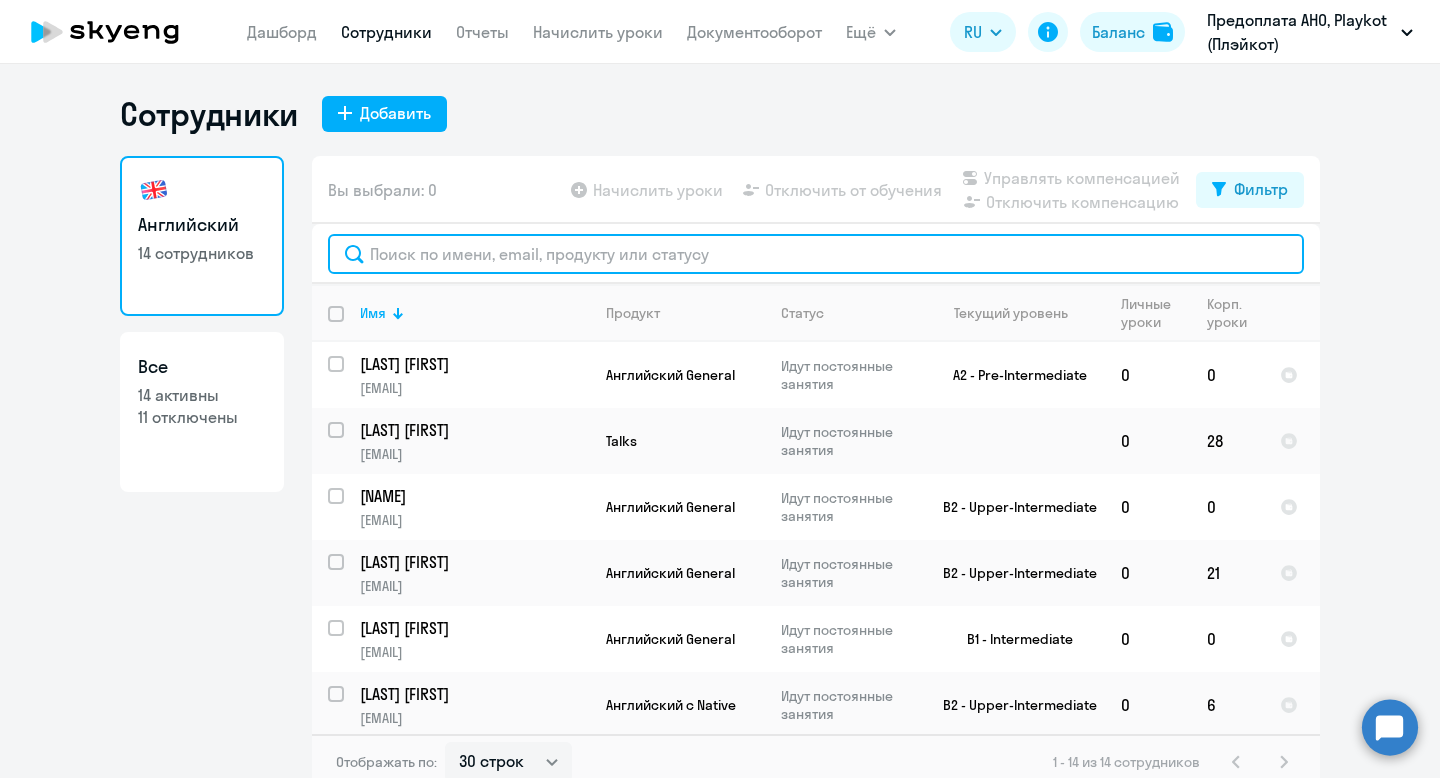 click 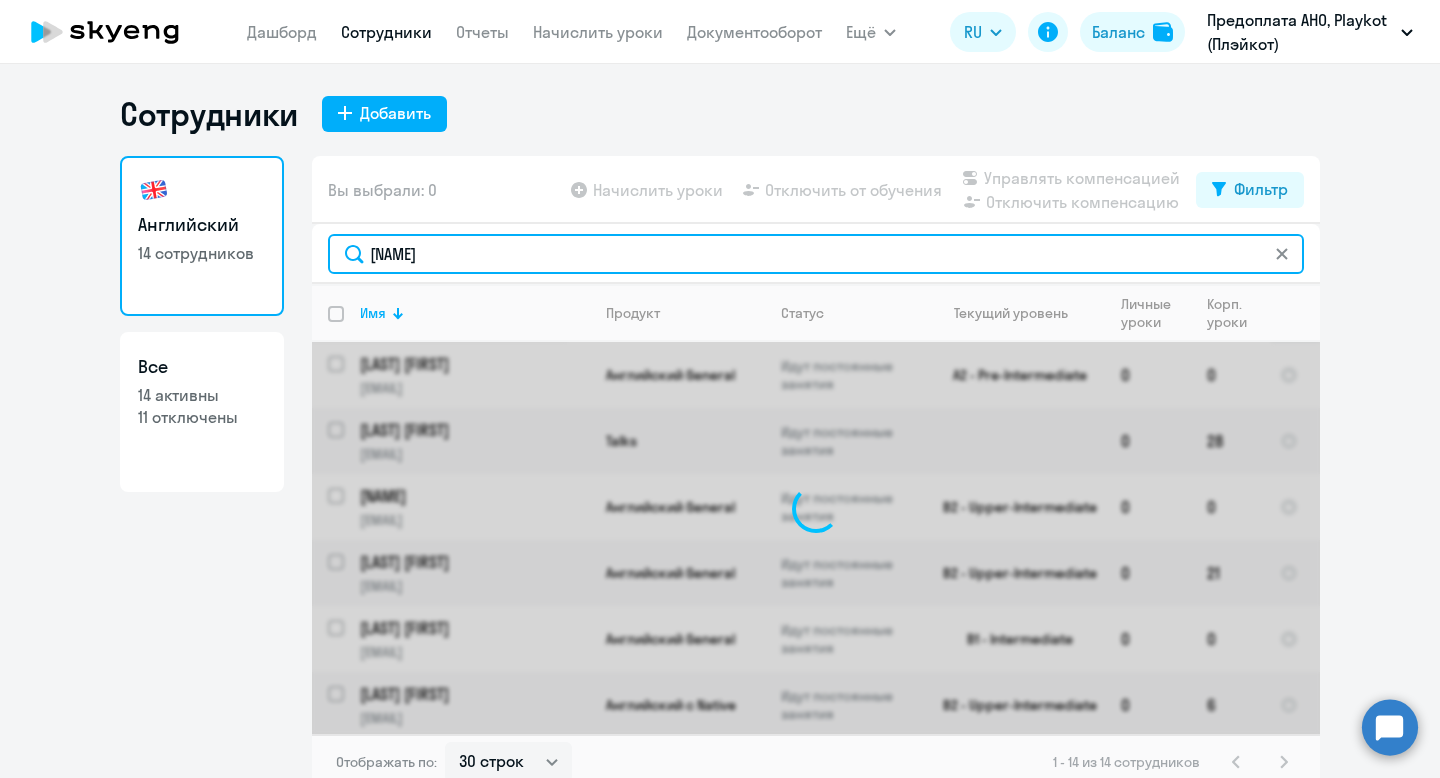type on "к" 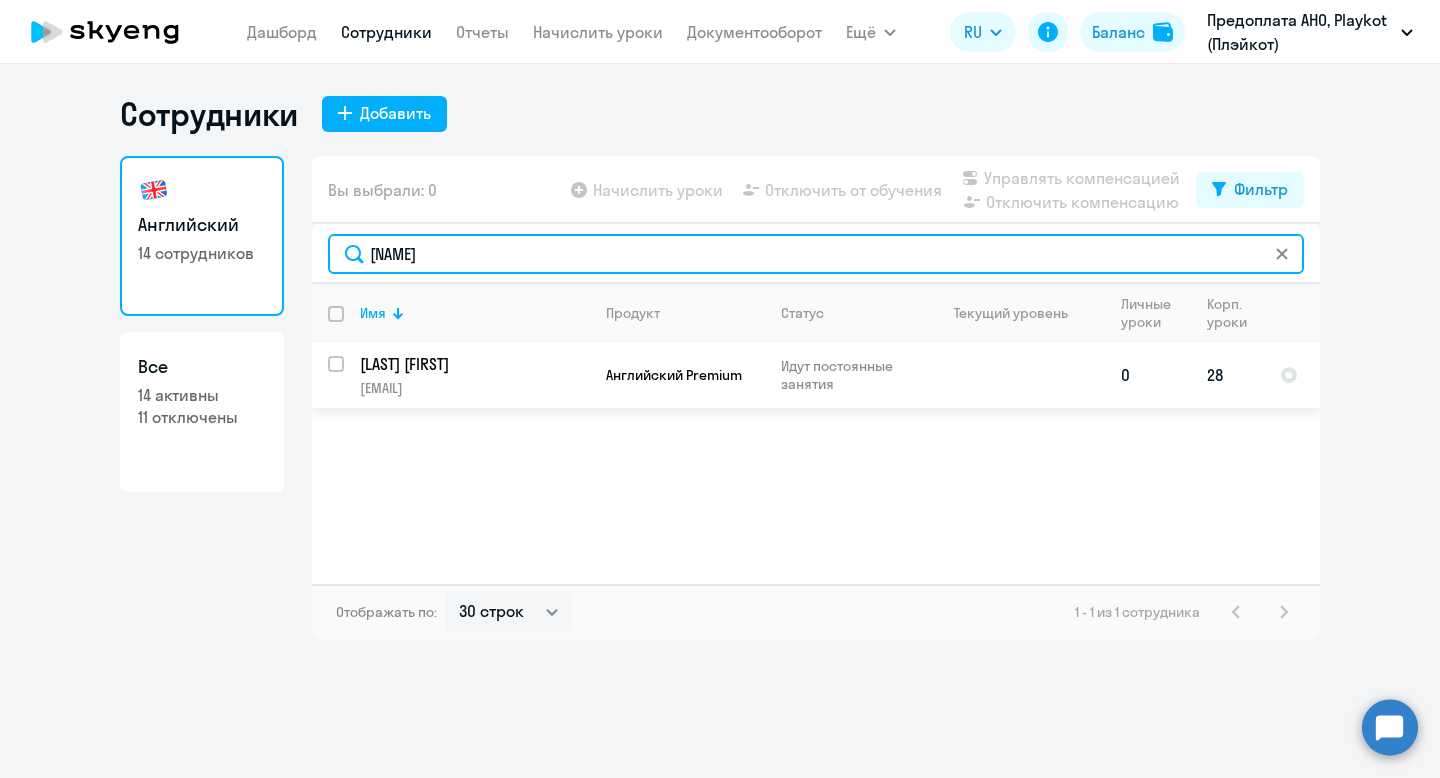 type on "[NAME]" 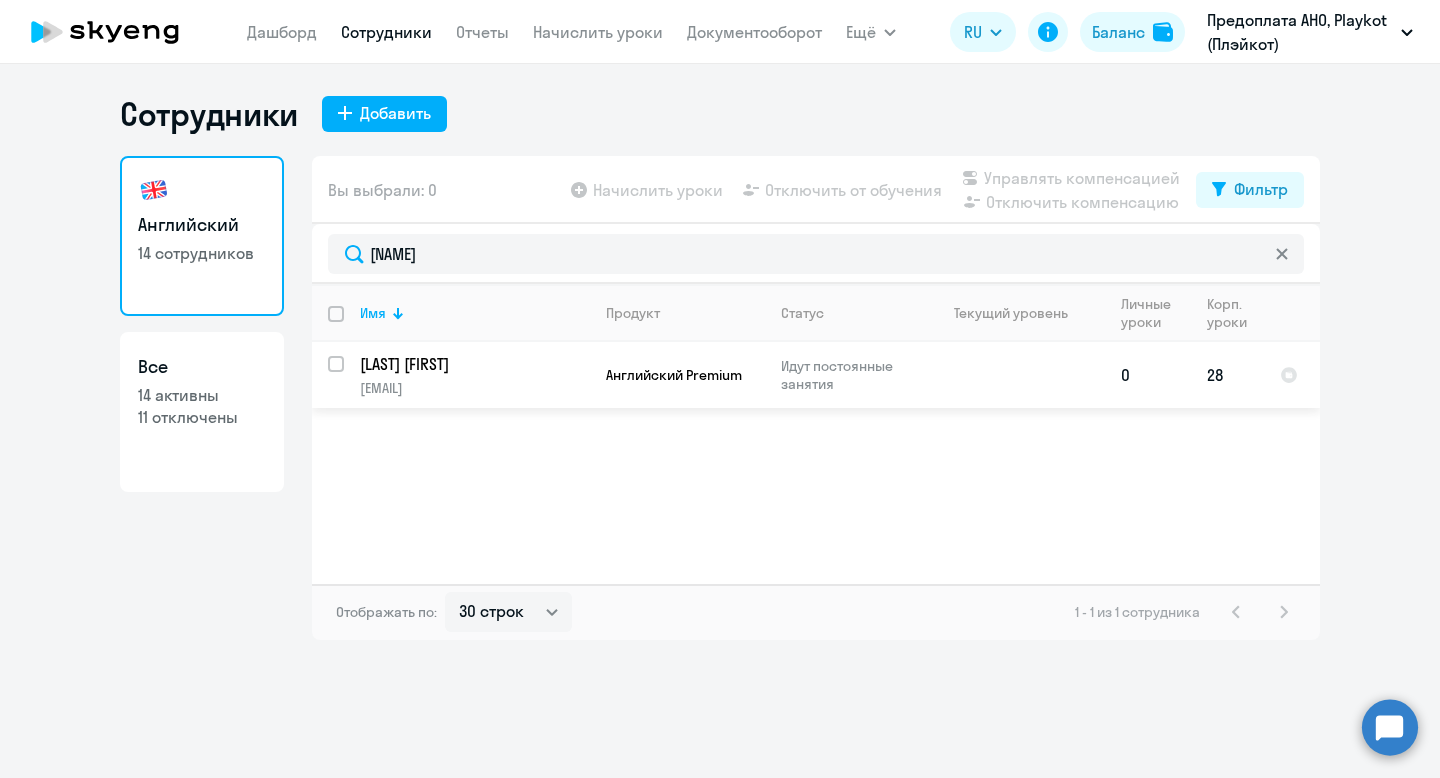 click on "[LAST] [FIRST]" 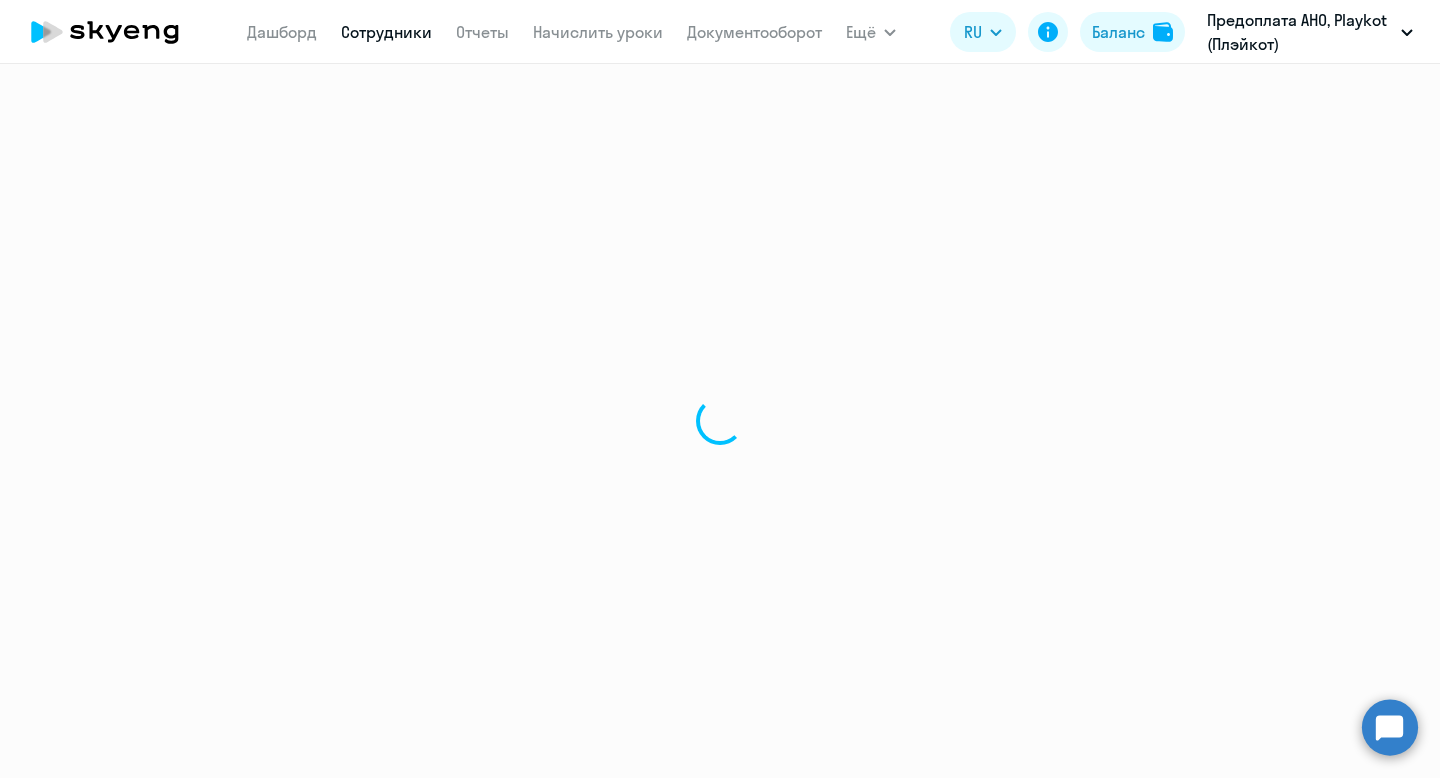 select on "english" 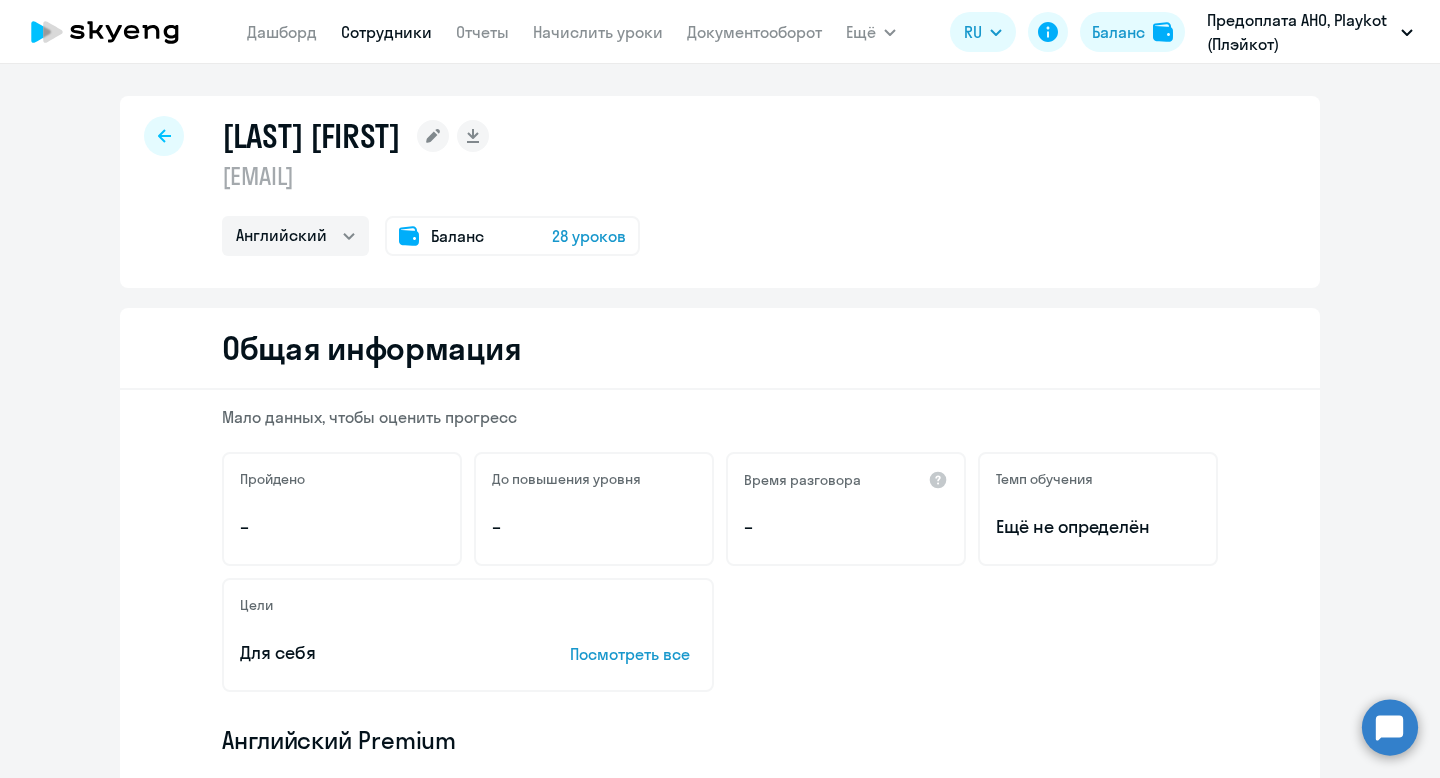 scroll, scrollTop: 27, scrollLeft: 0, axis: vertical 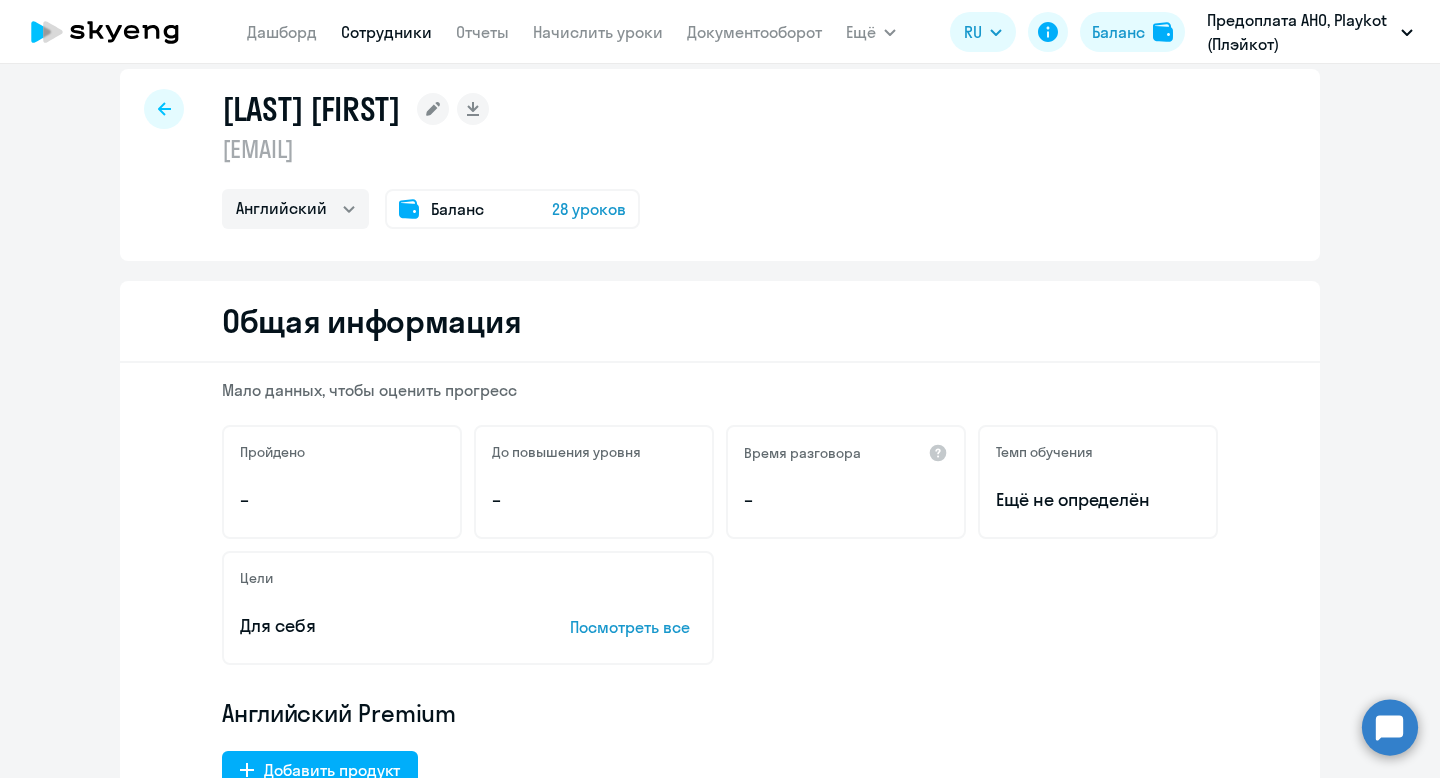 click on "28 уроков" 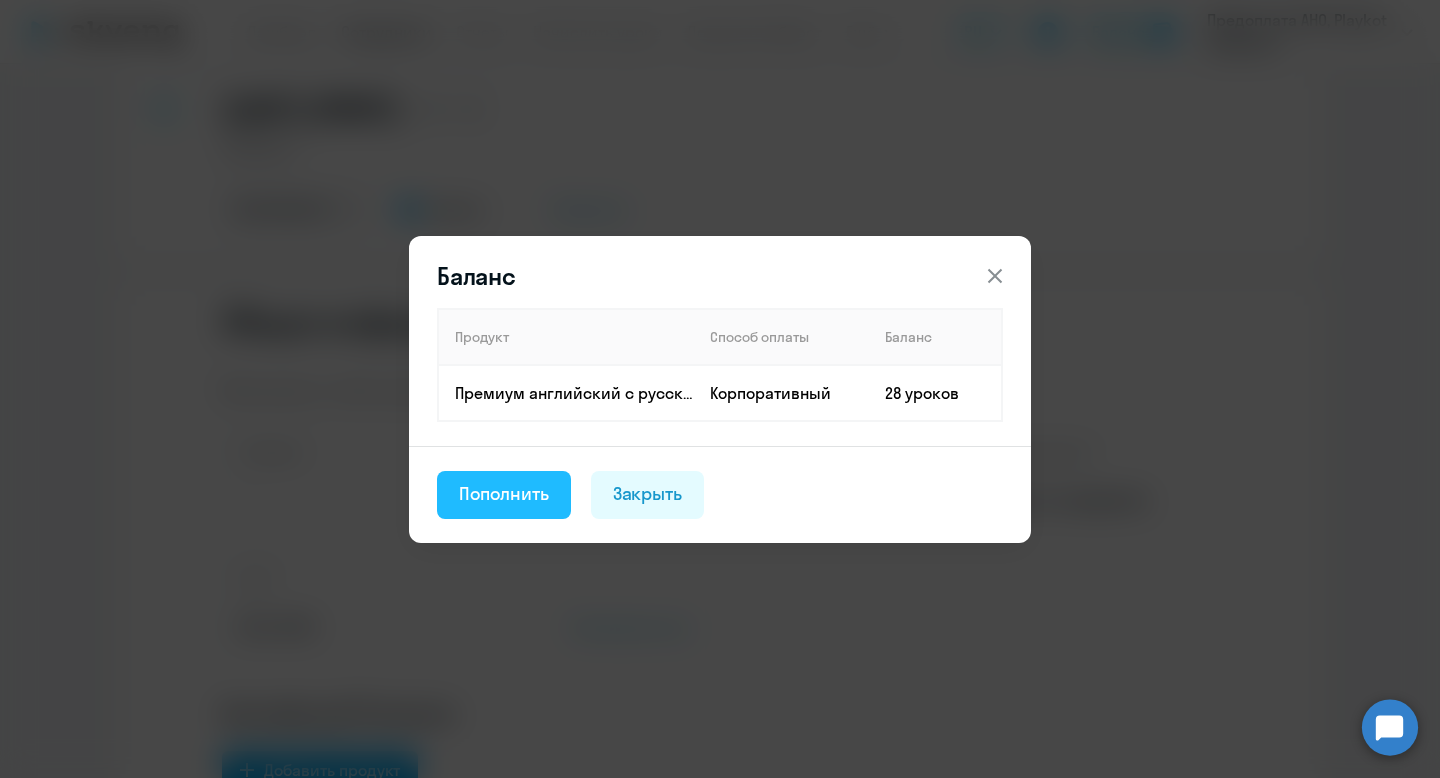 click on "Пополнить" at bounding box center [504, 495] 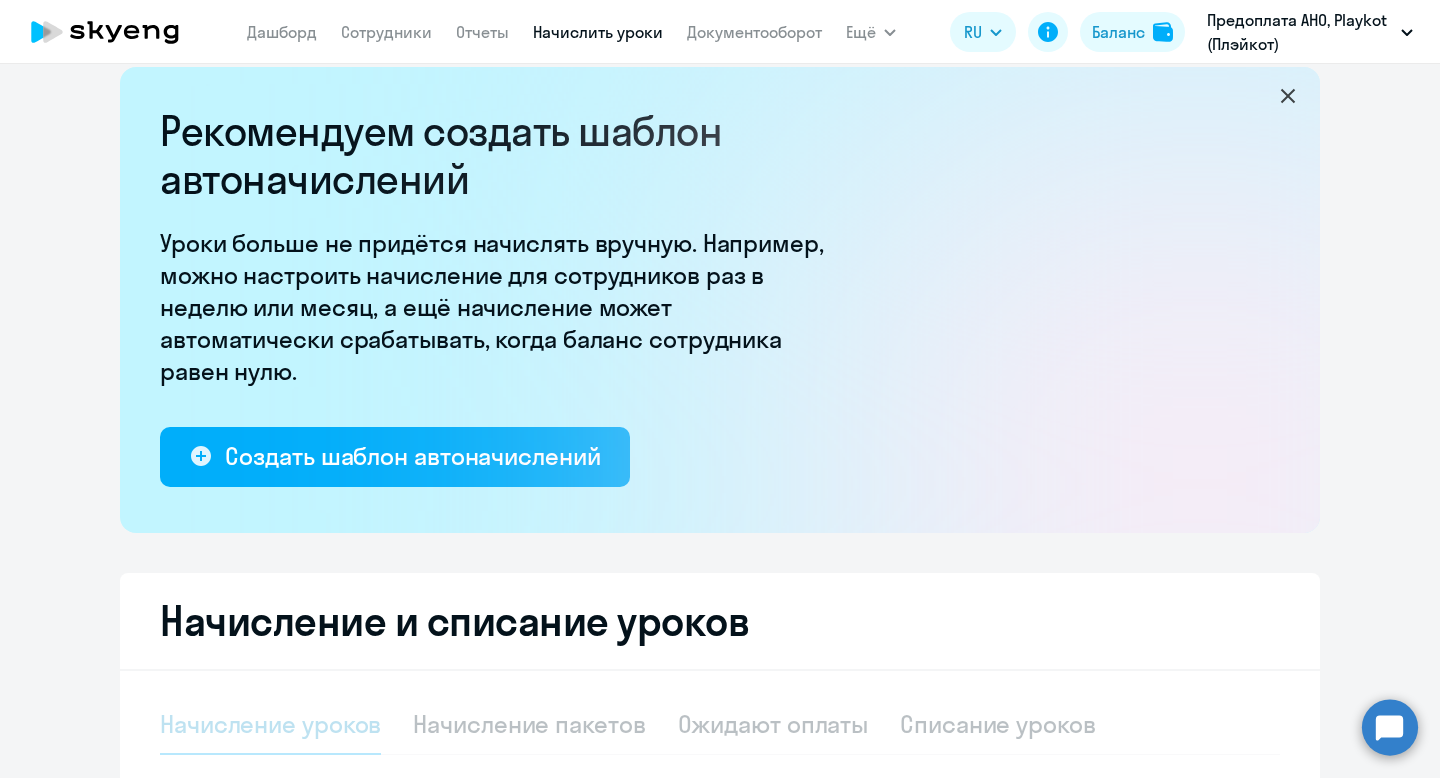 select on "10" 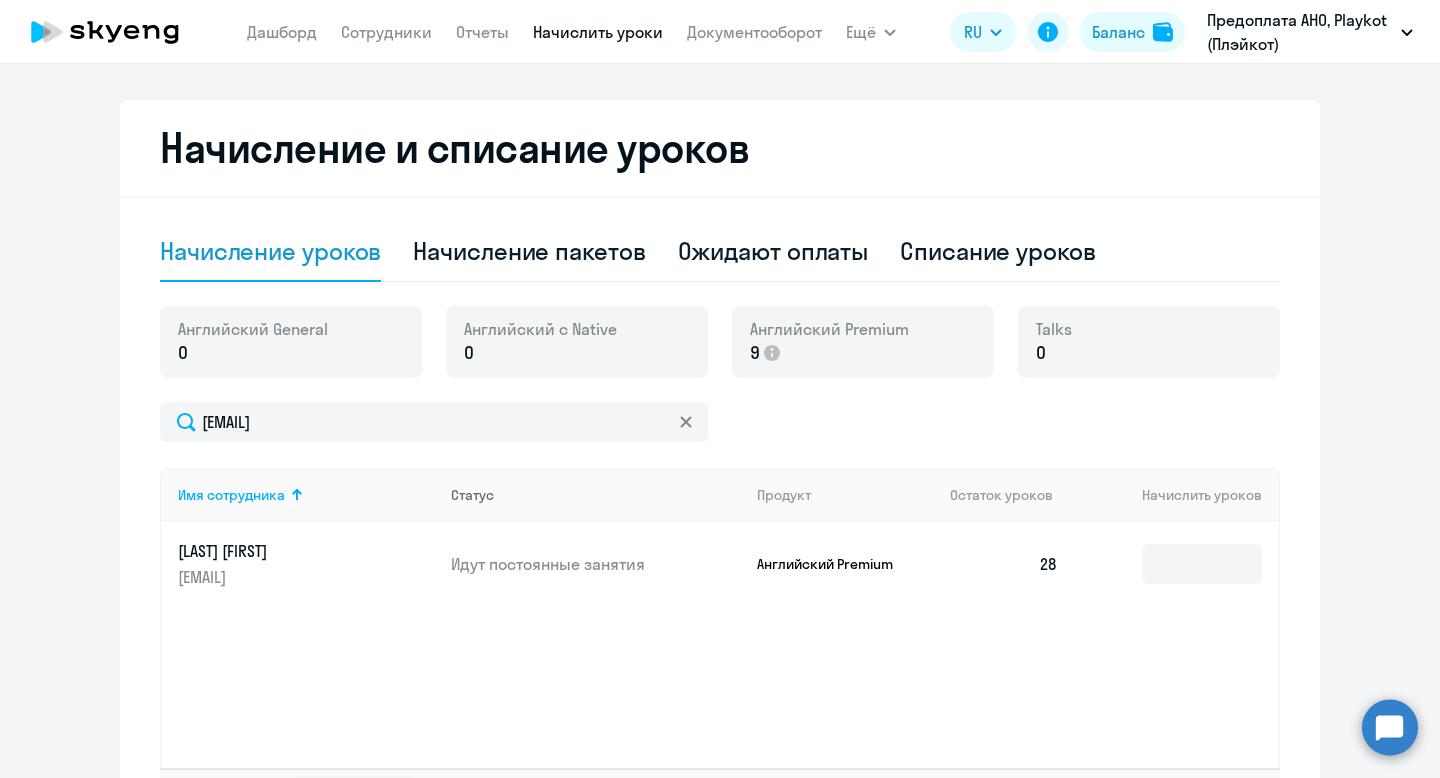 scroll, scrollTop: 509, scrollLeft: 0, axis: vertical 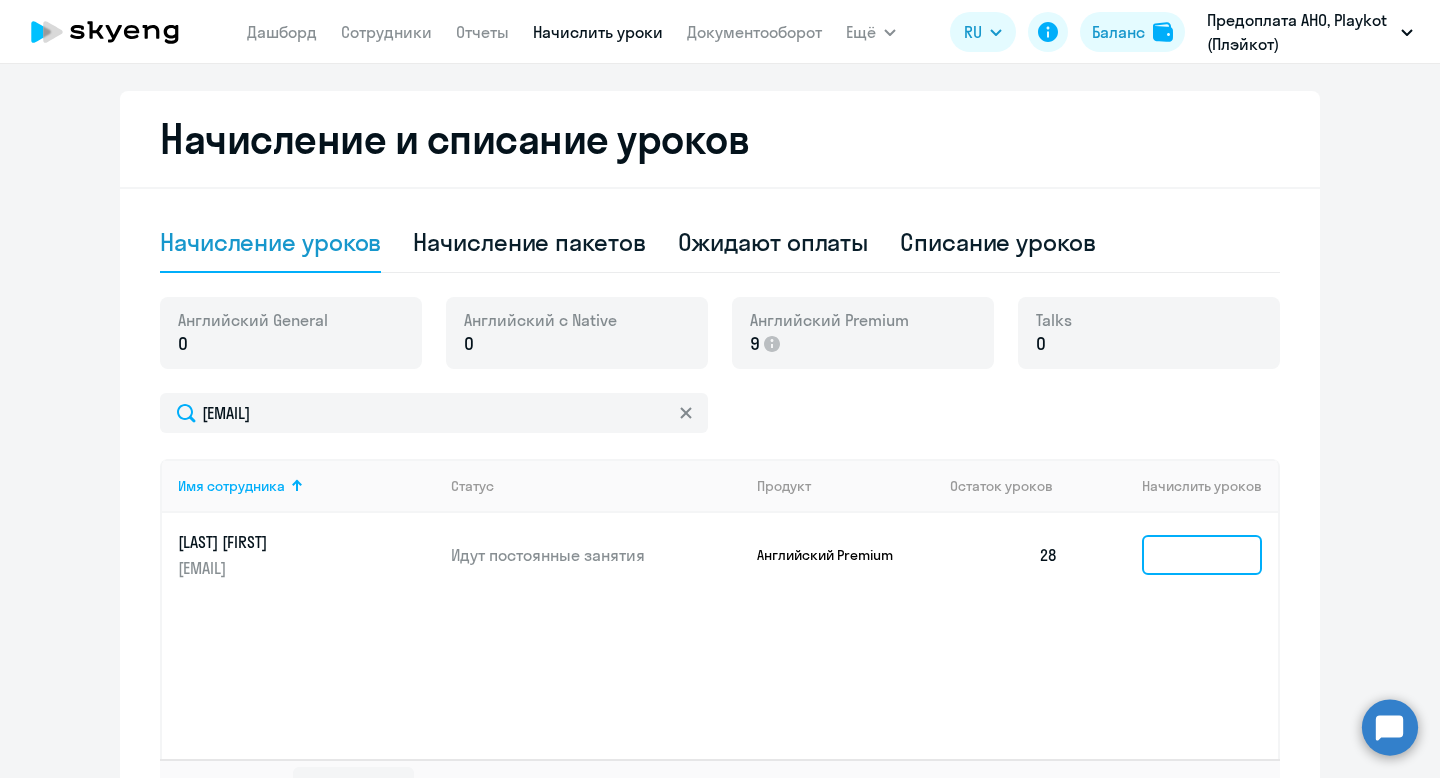 click 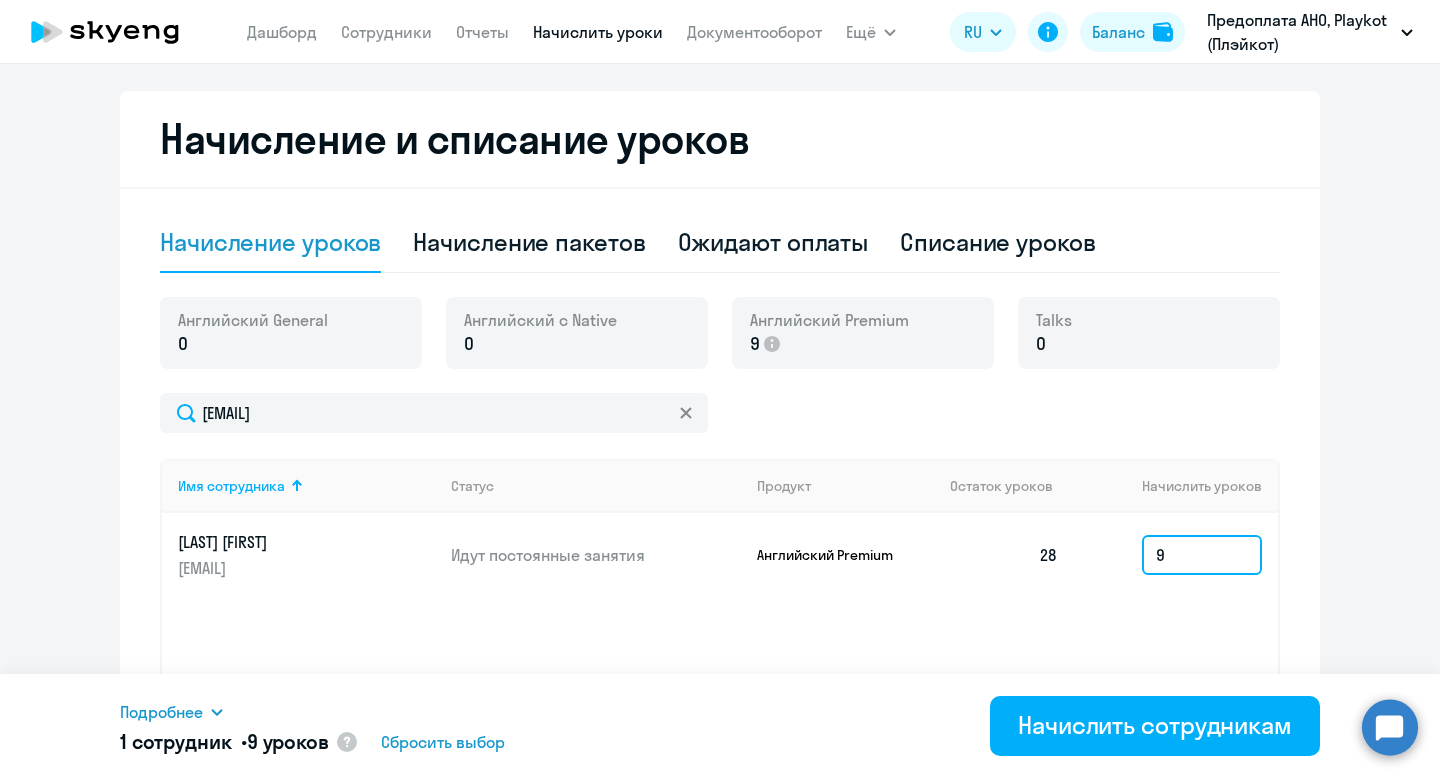 scroll, scrollTop: 526, scrollLeft: 0, axis: vertical 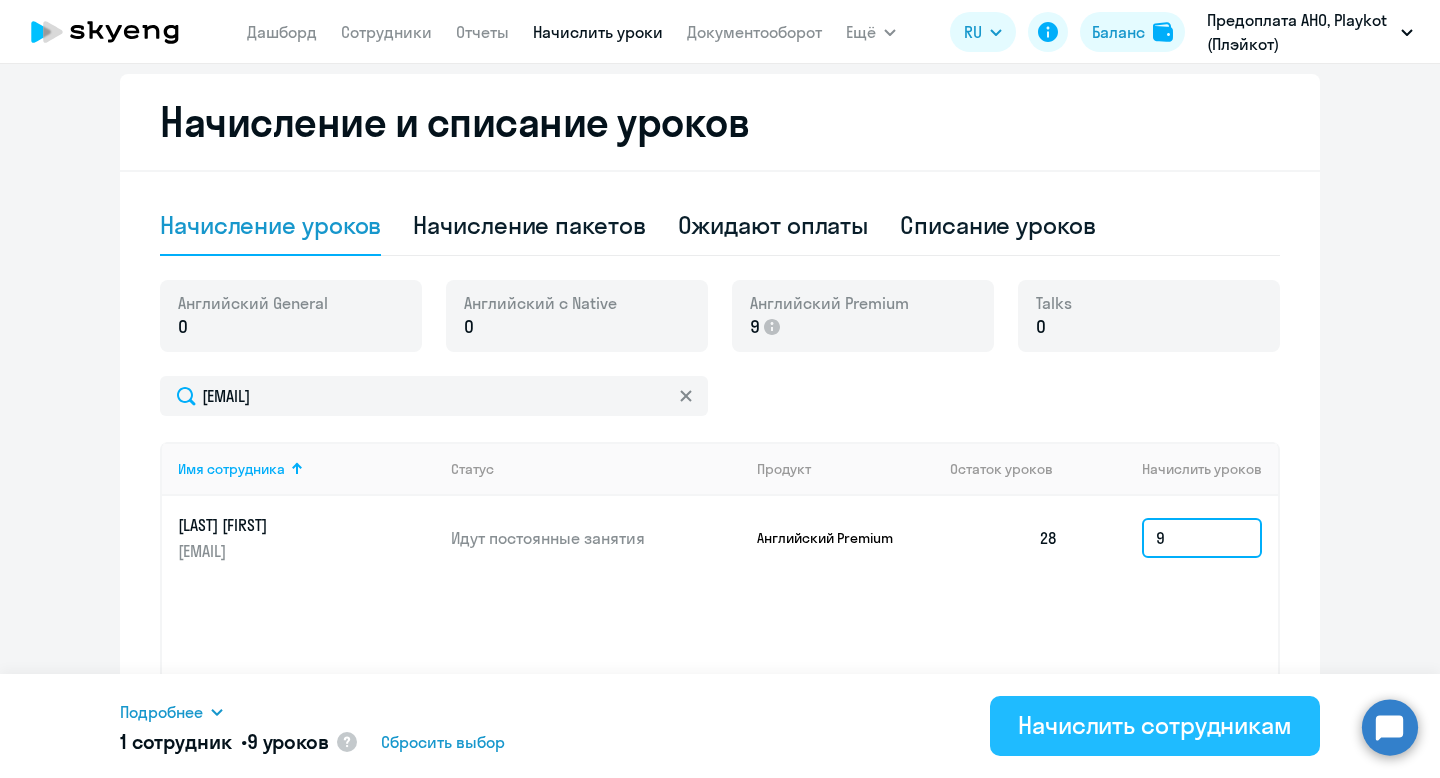 type on "9" 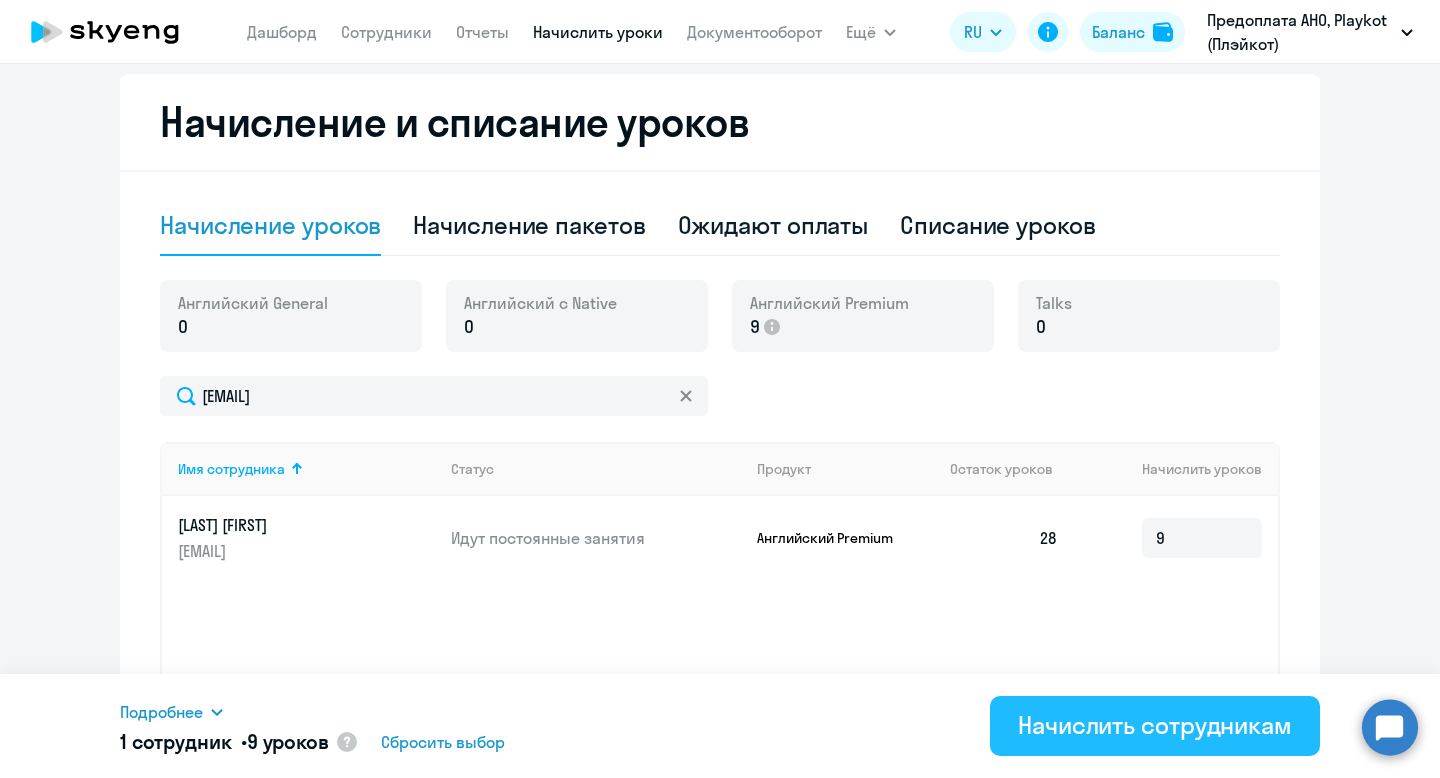 click on "Начислить сотрудникам" at bounding box center [1155, 725] 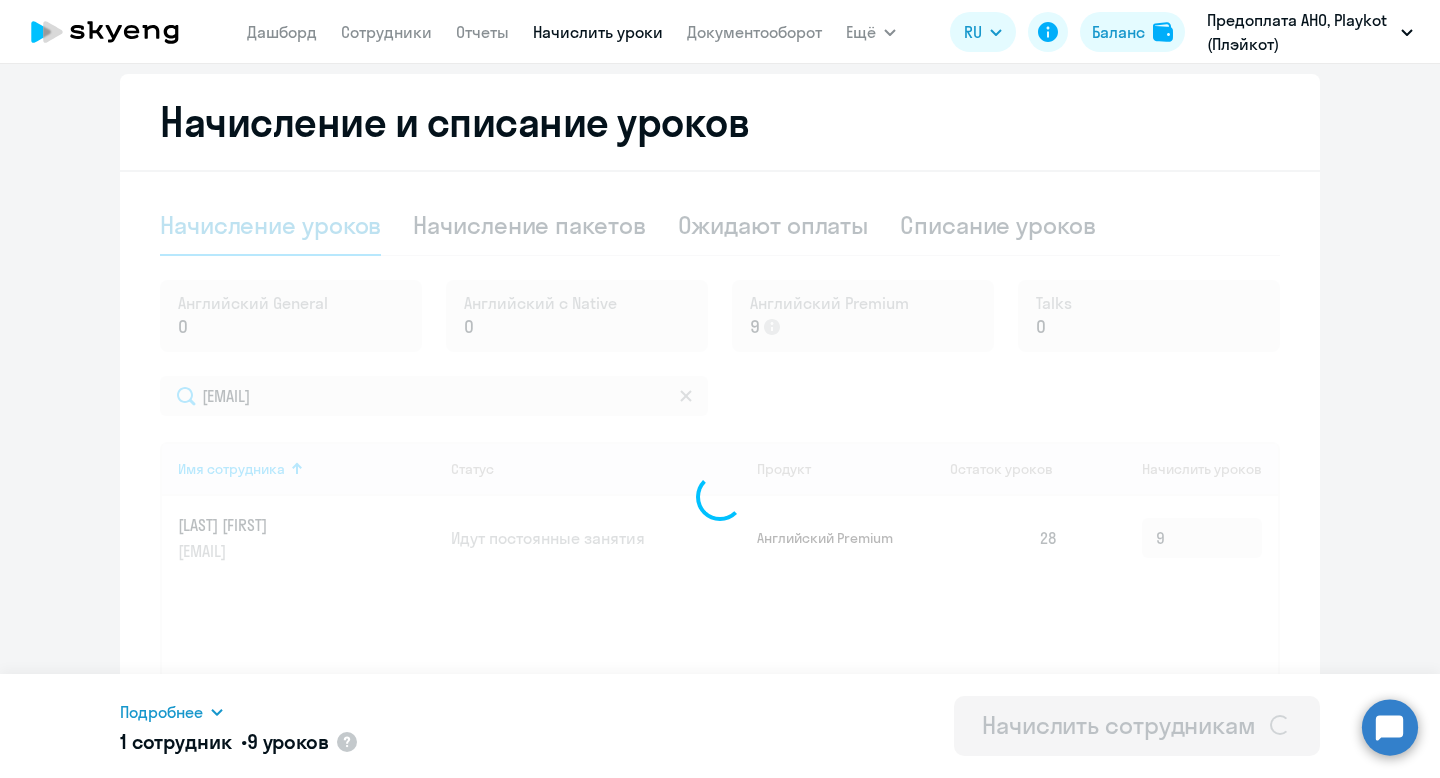 type 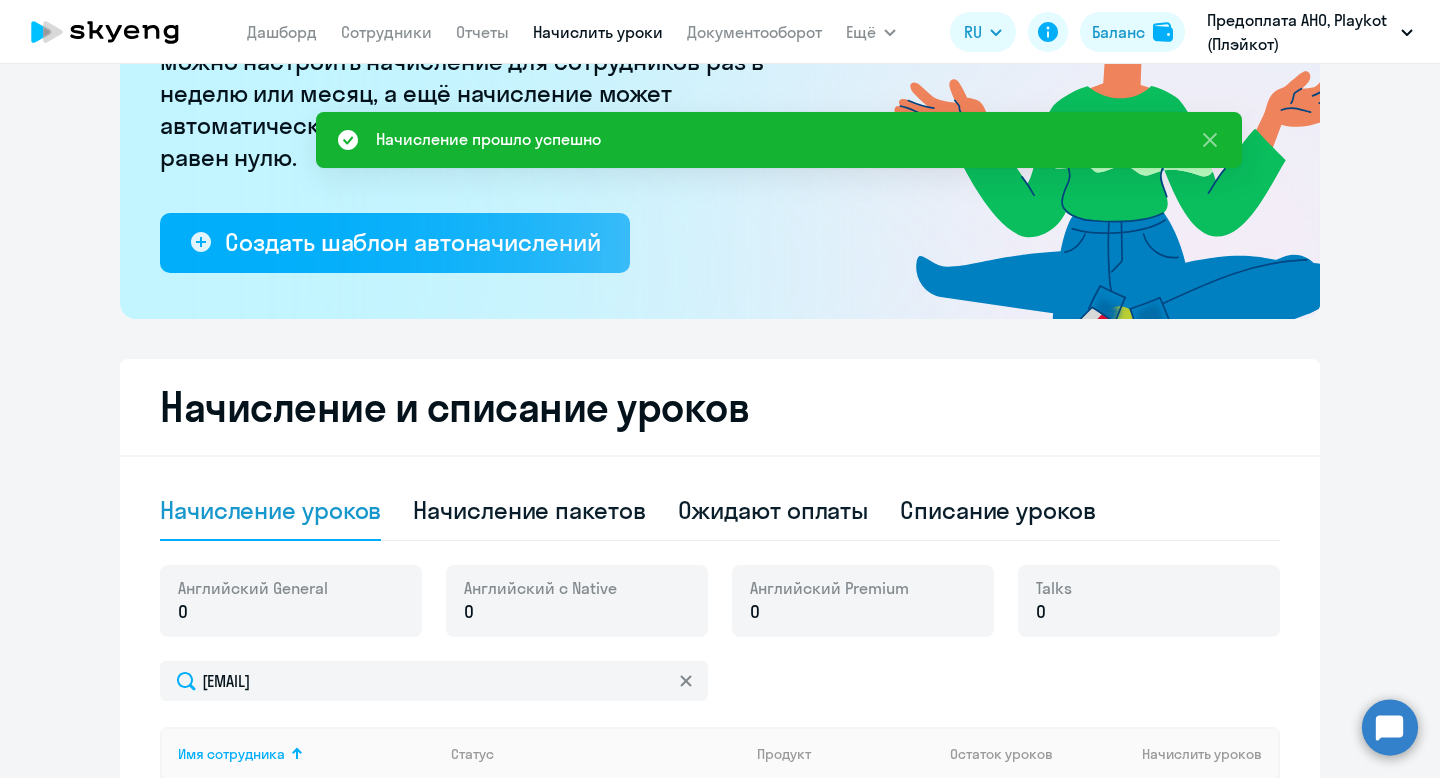 scroll, scrollTop: 0, scrollLeft: 0, axis: both 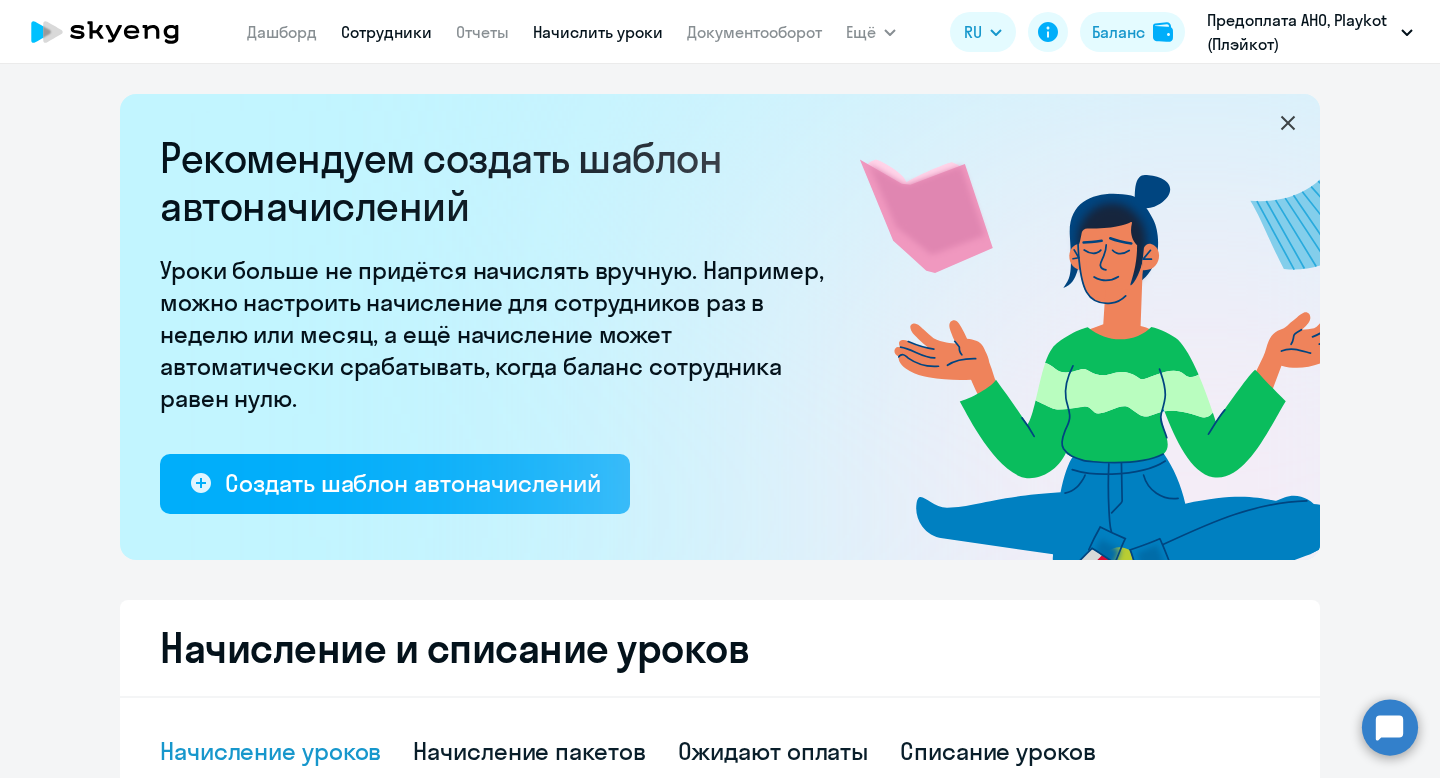 click on "Сотрудники" at bounding box center (386, 32) 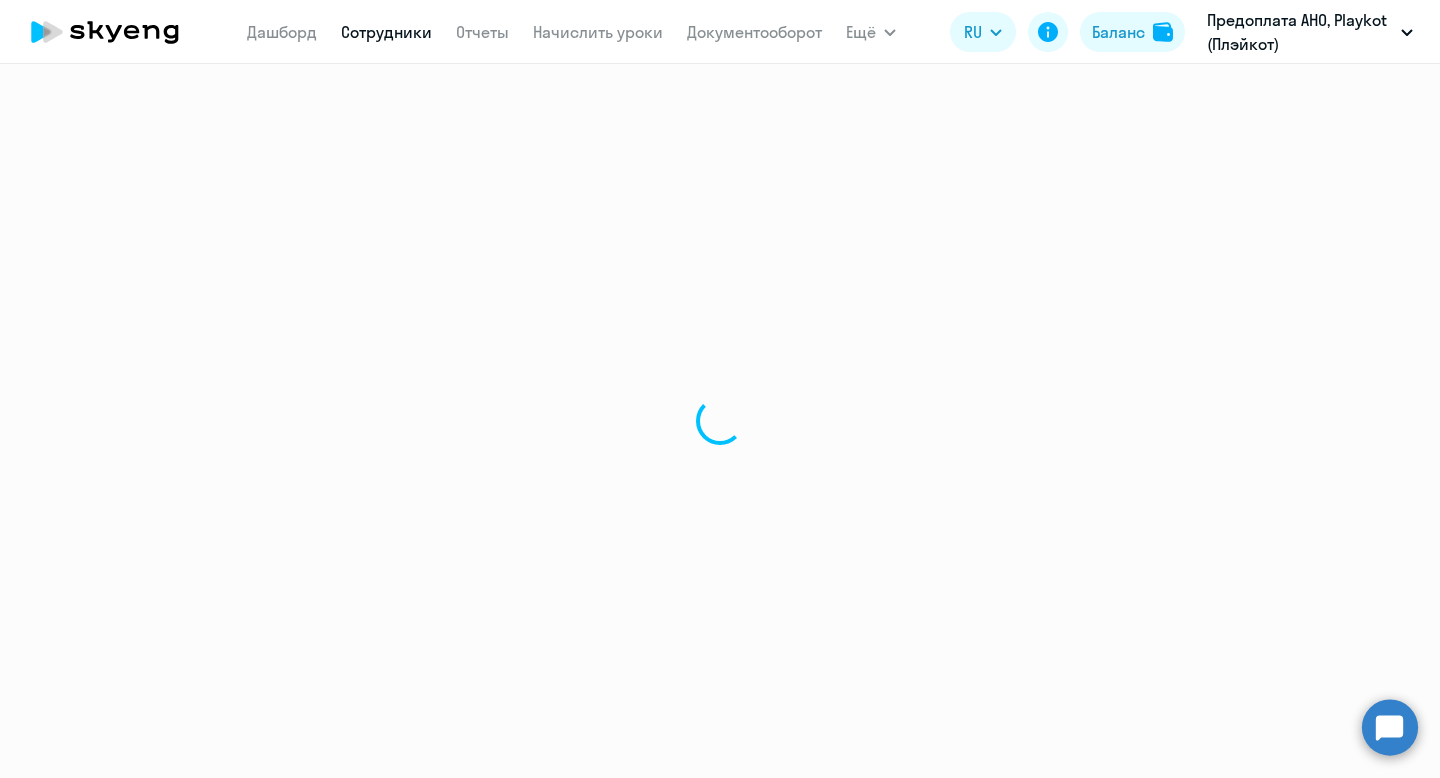 select on "30" 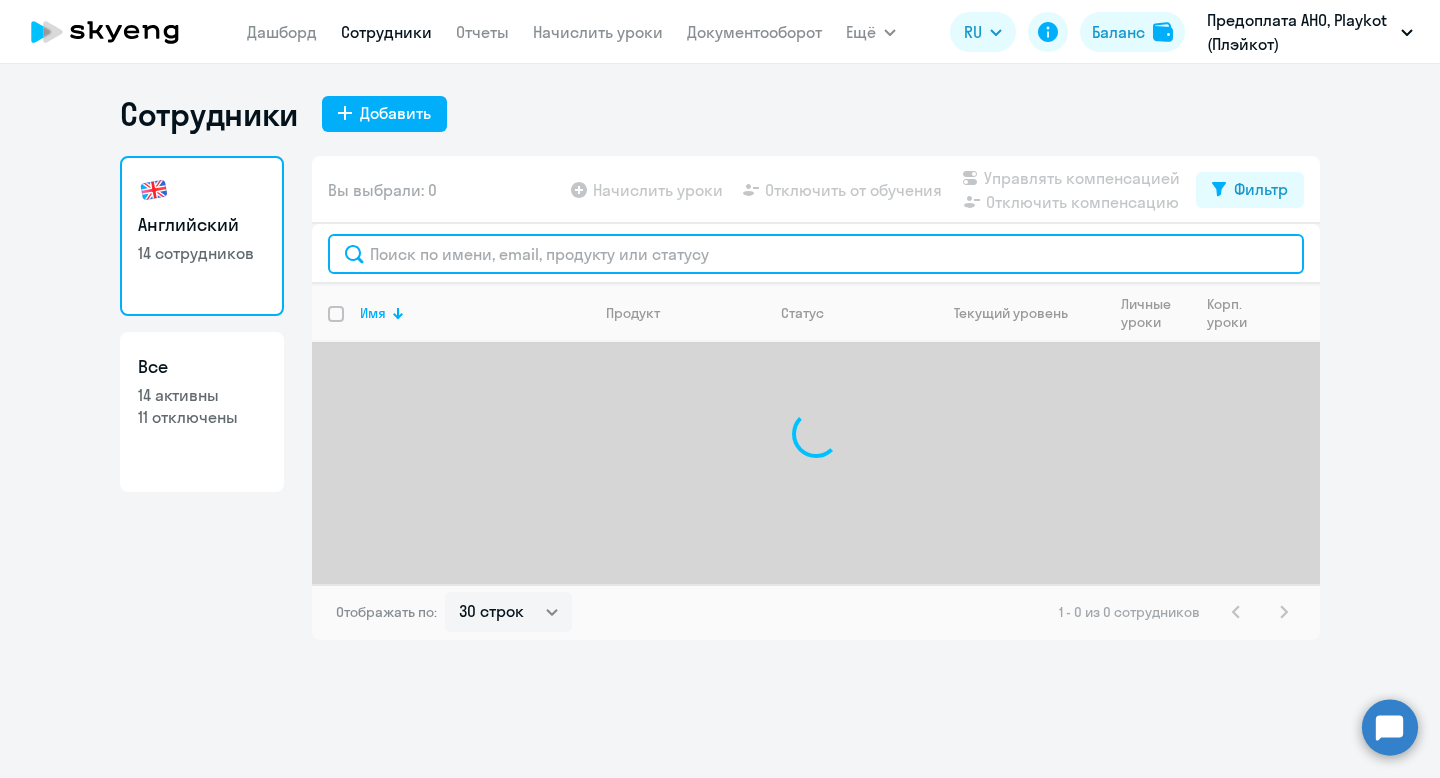 click 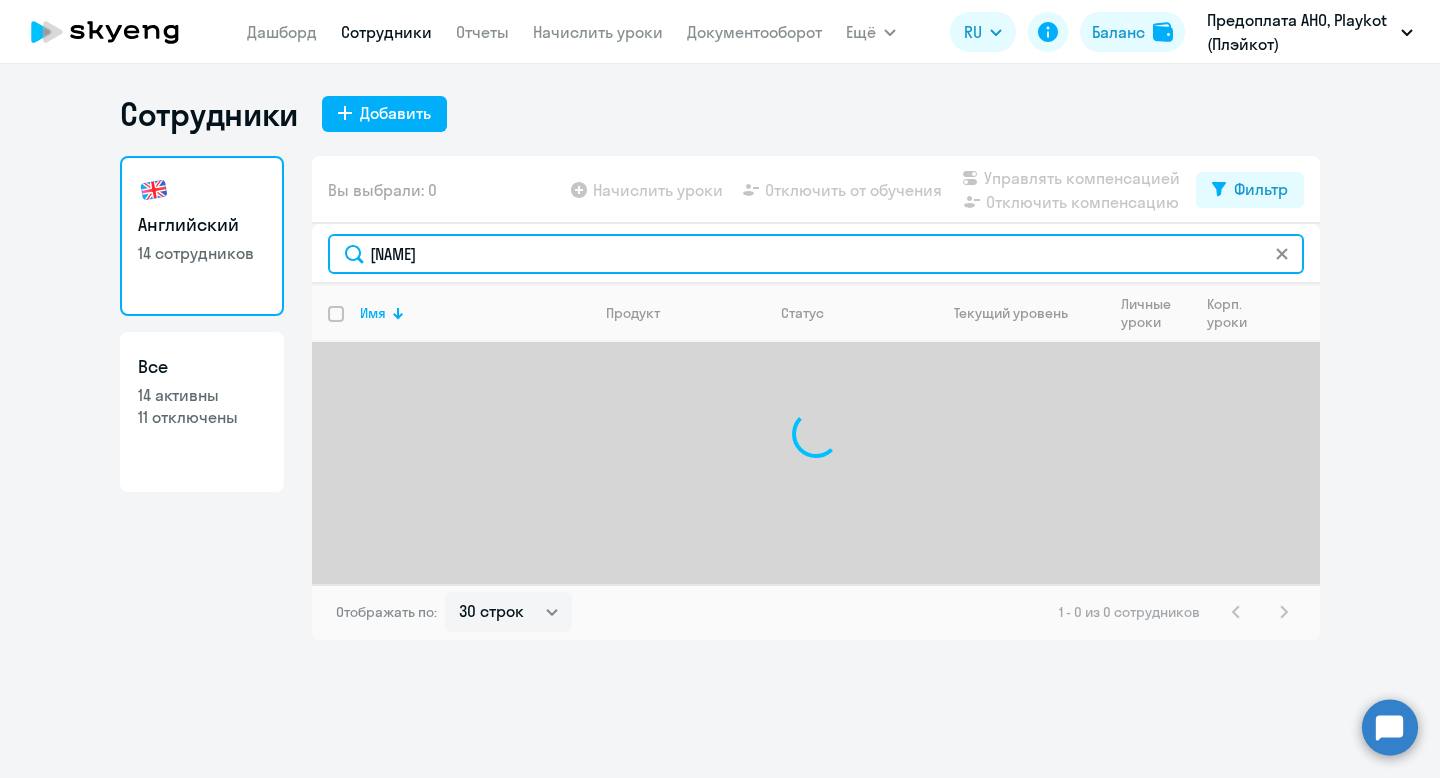 type on "l" 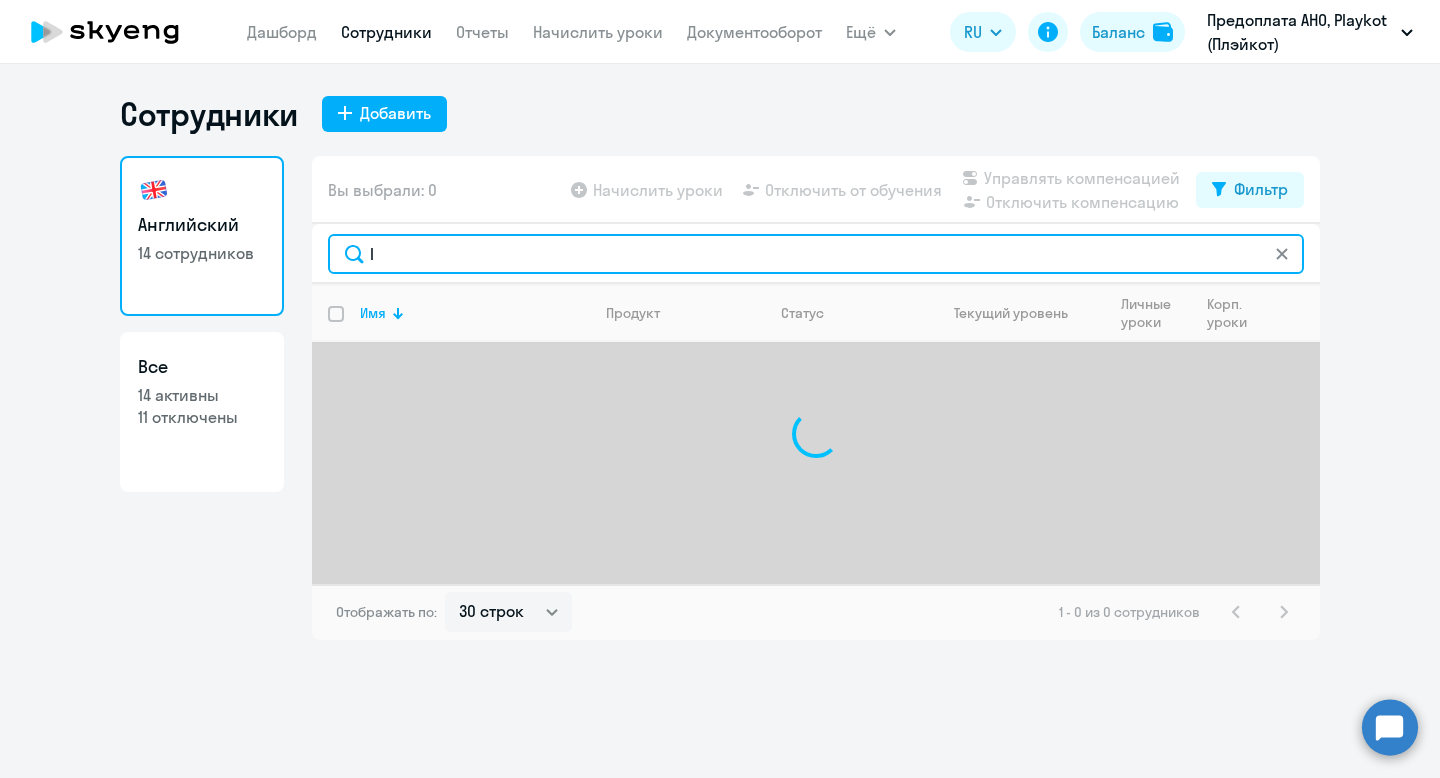 type 